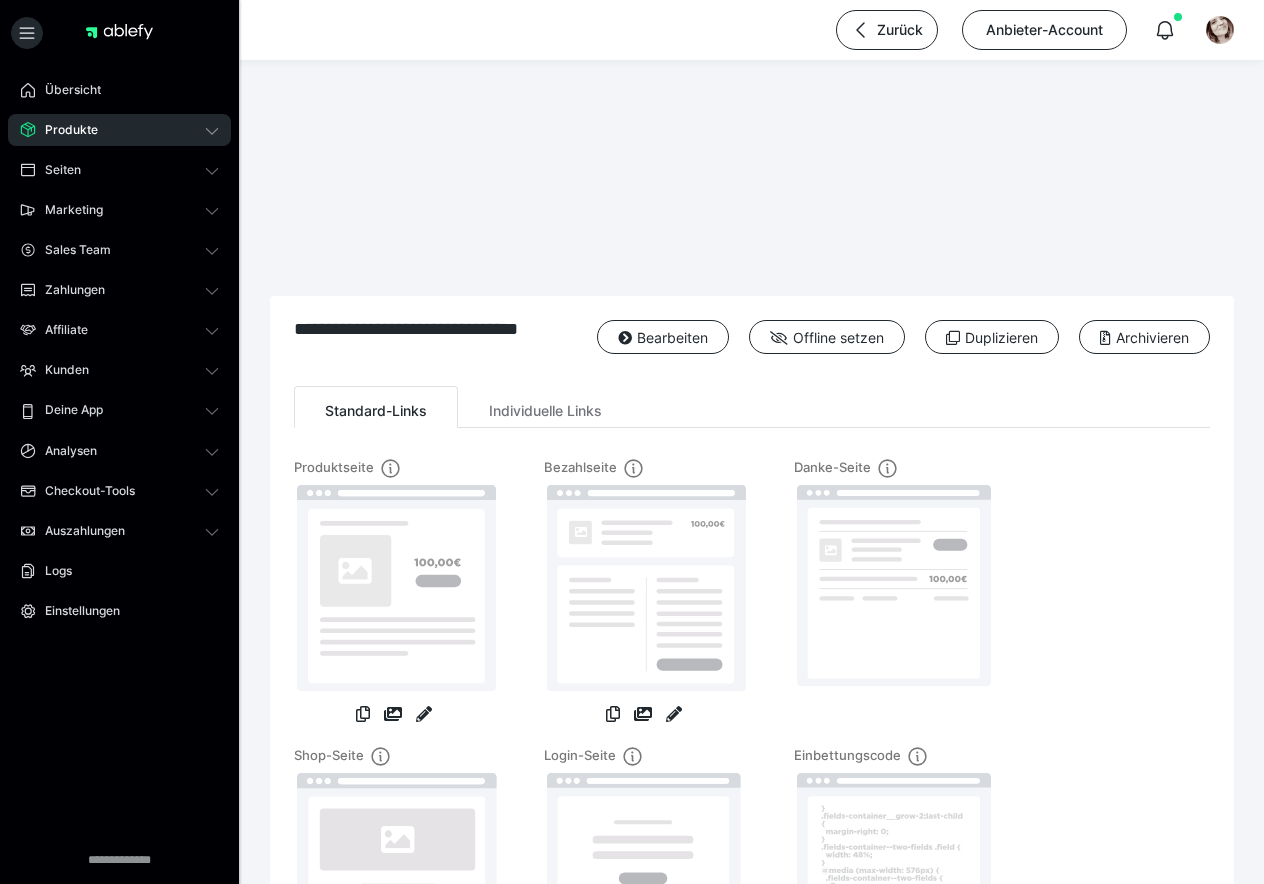 scroll, scrollTop: 277, scrollLeft: 0, axis: vertical 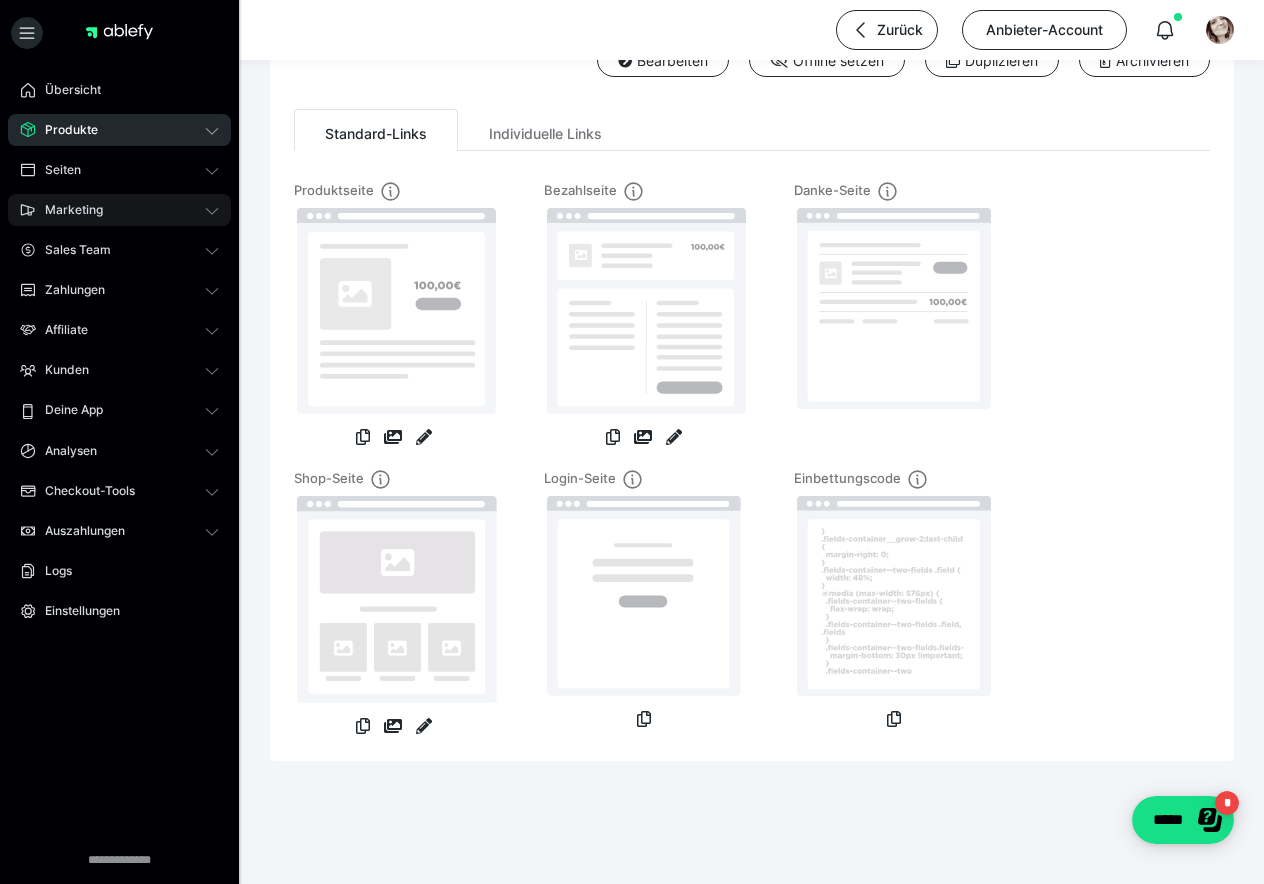 click on "Marketing" at bounding box center (67, 210) 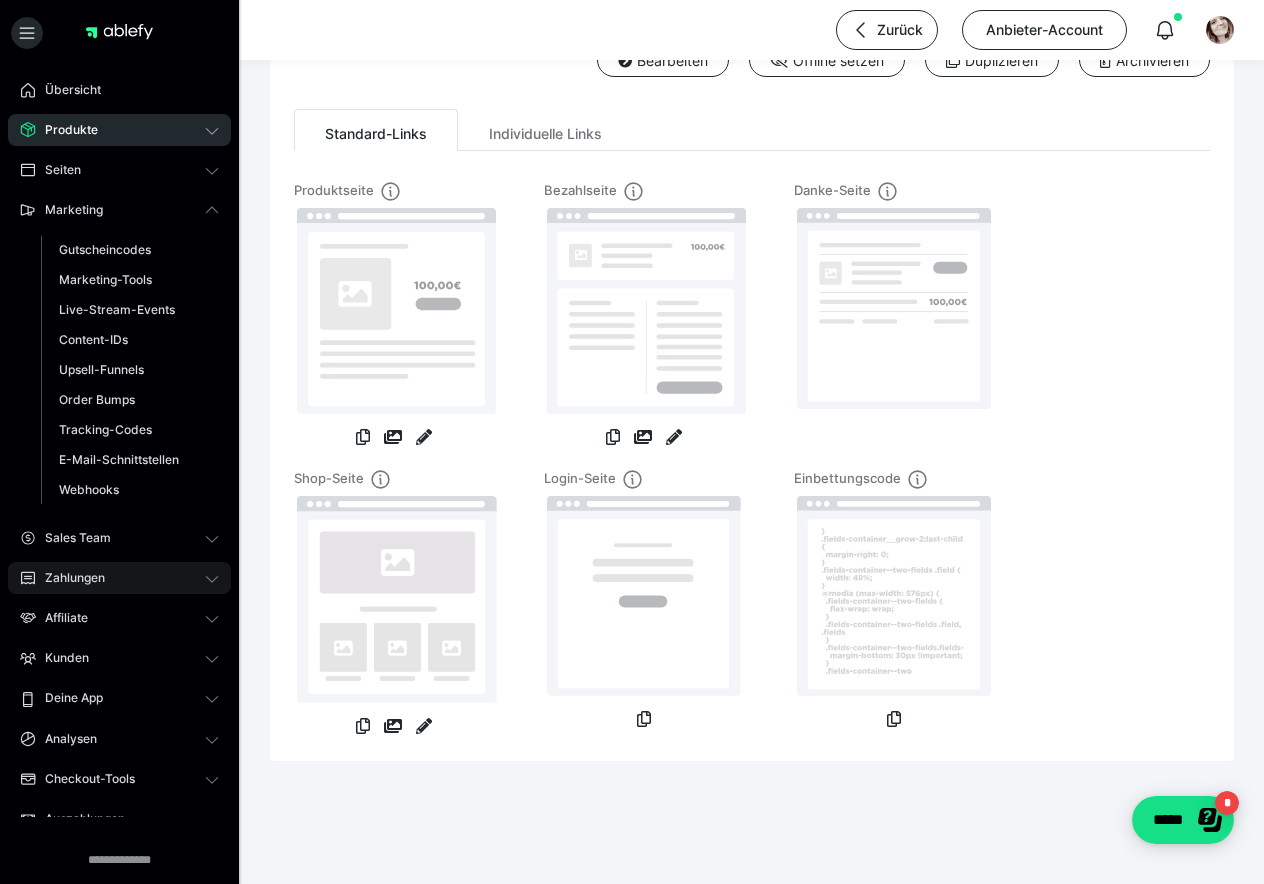 click on "Zahlungen" at bounding box center [68, 578] 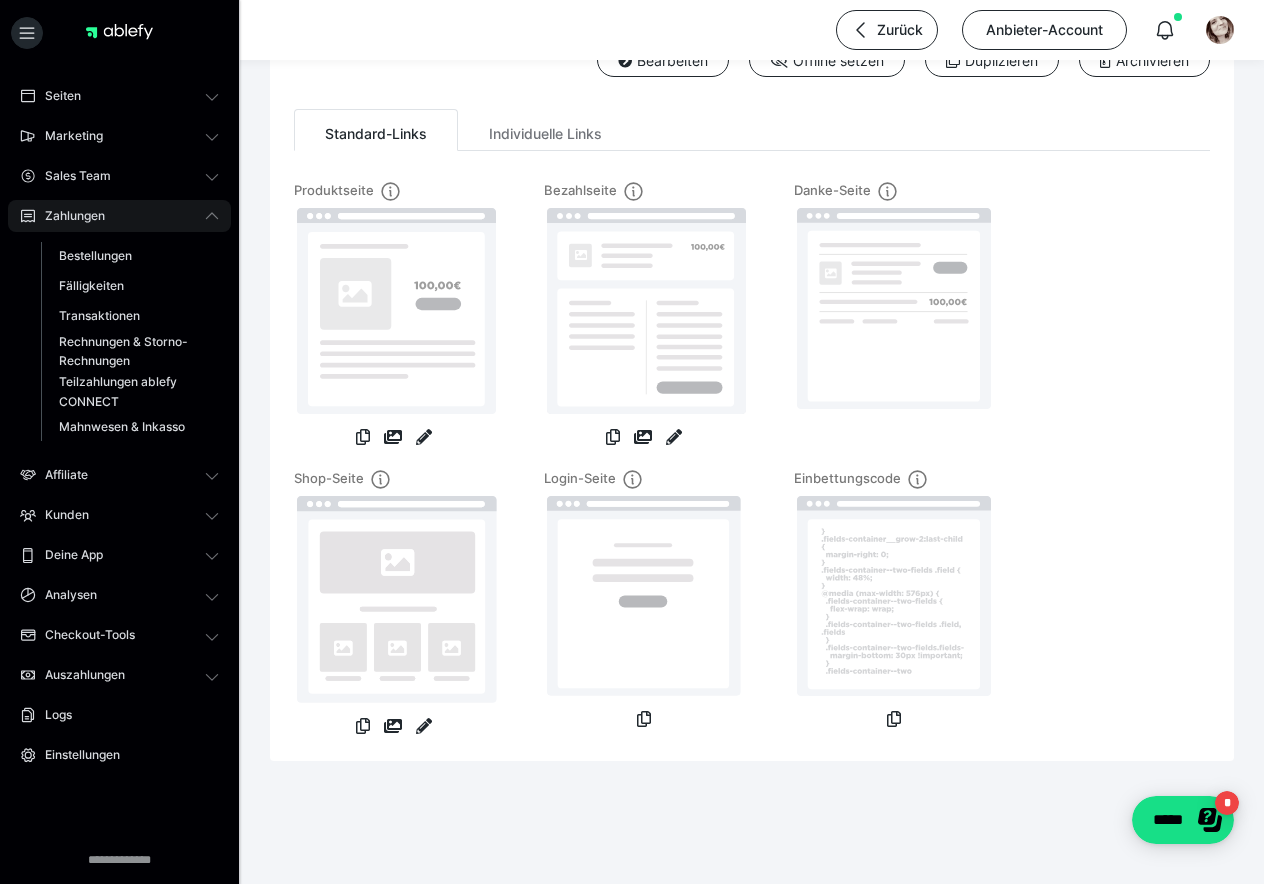 scroll, scrollTop: 74, scrollLeft: 0, axis: vertical 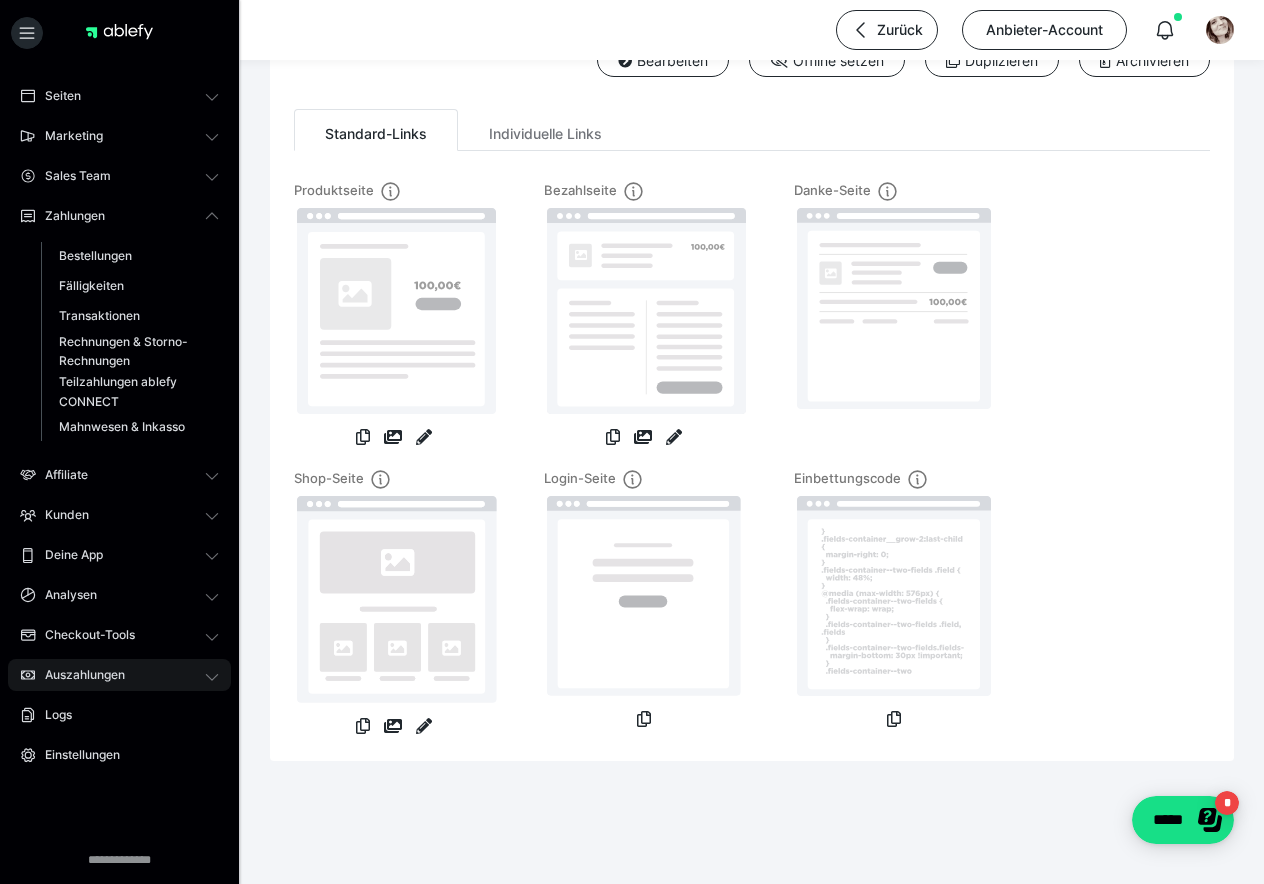 click on "Auszahlungen" at bounding box center [78, 675] 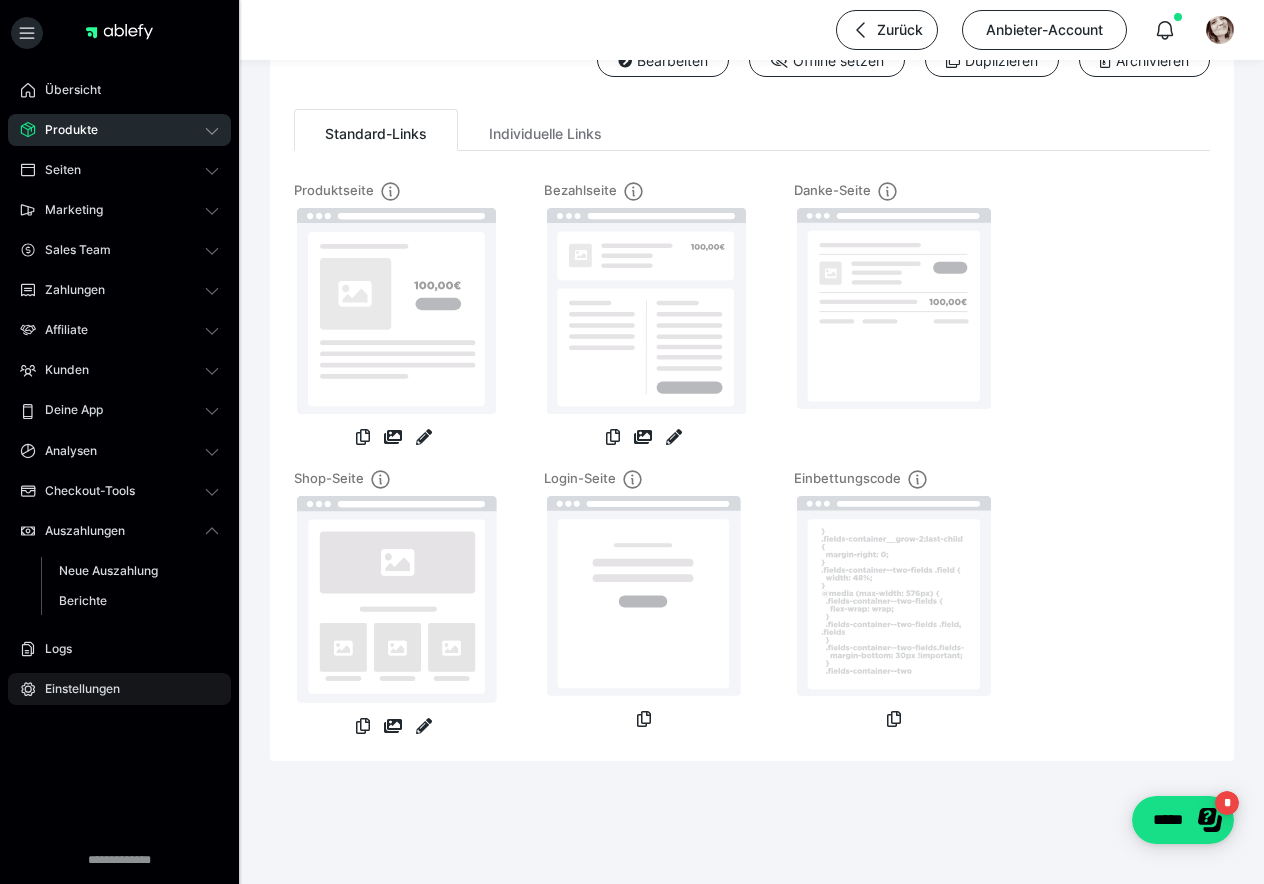 click on "Einstellungen" at bounding box center (75, 689) 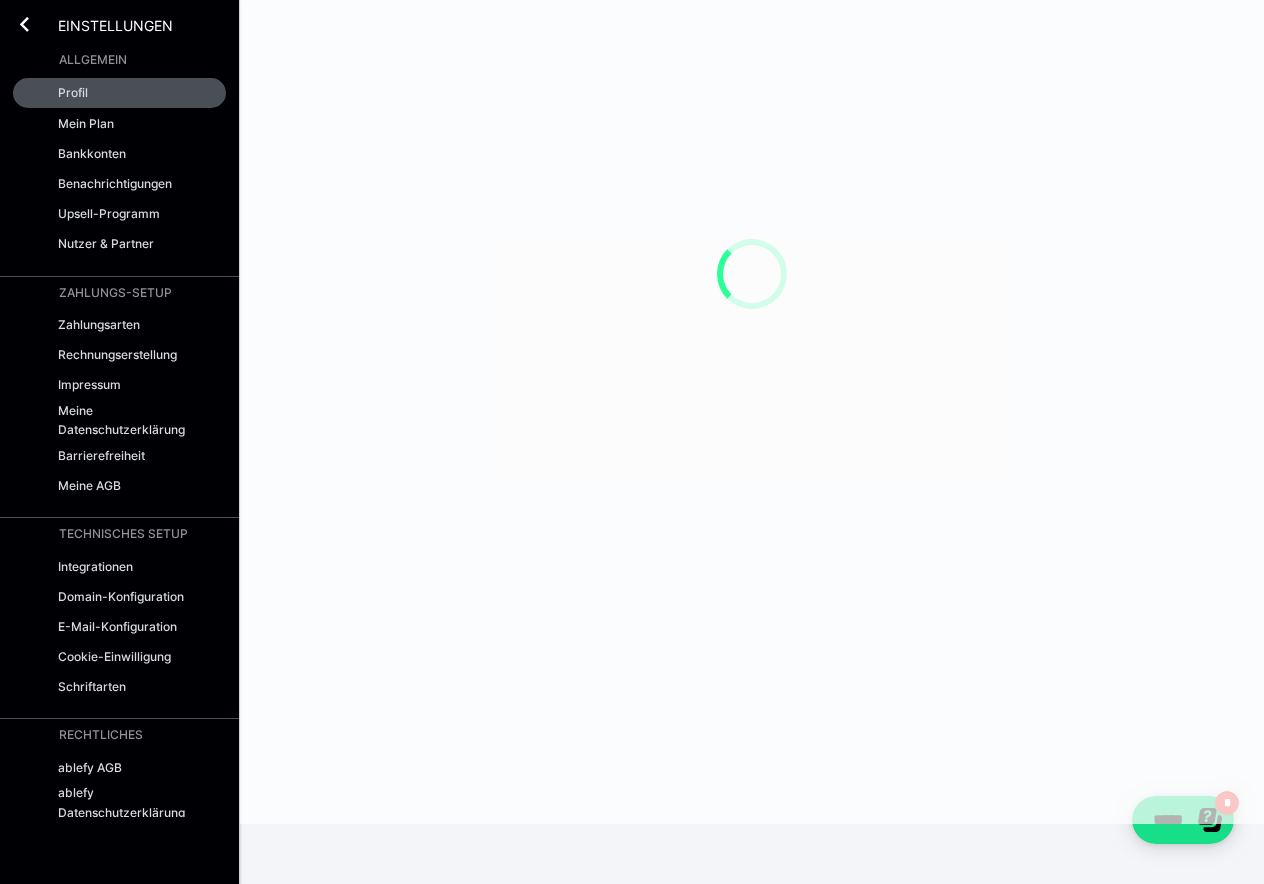 scroll, scrollTop: 0, scrollLeft: 0, axis: both 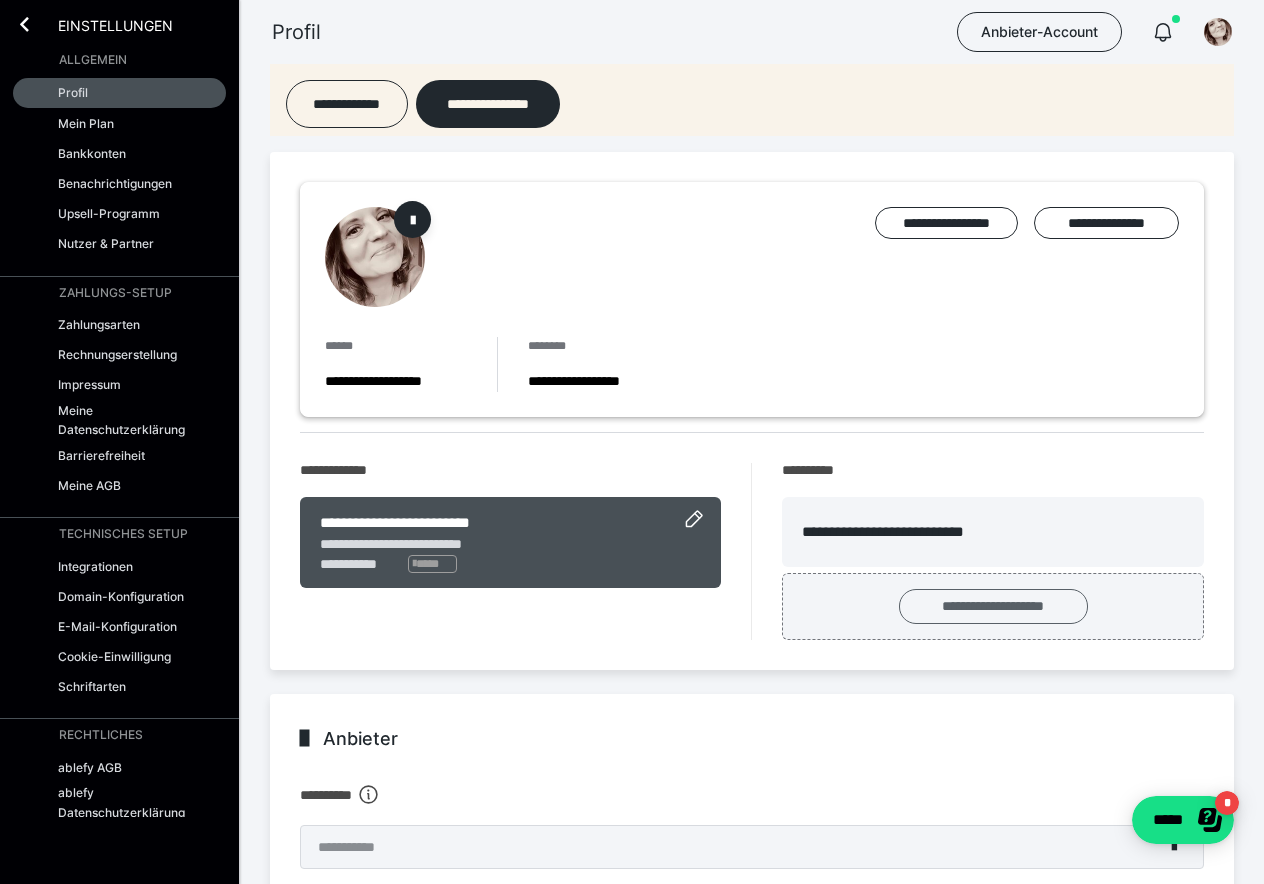 click on "**********" at bounding box center [993, 606] 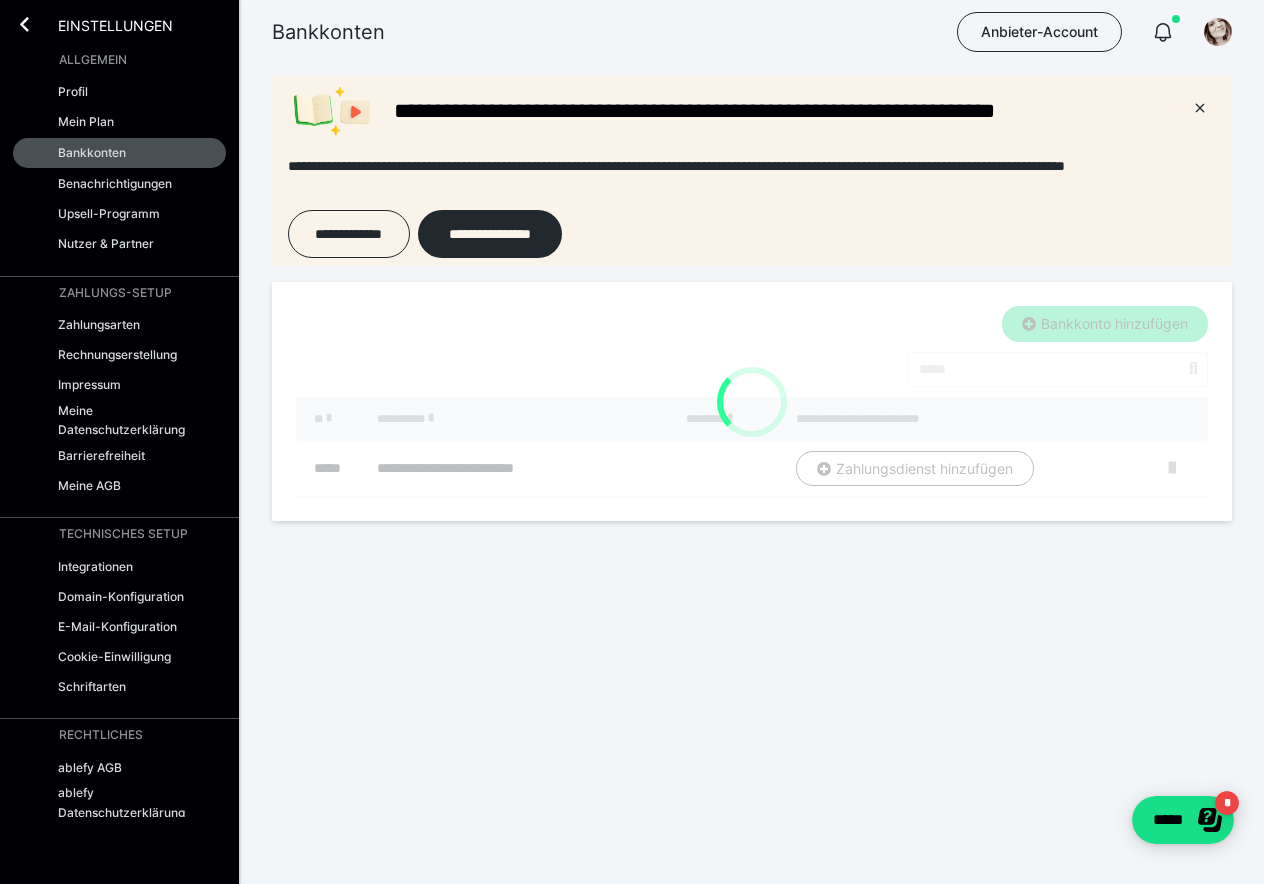 scroll, scrollTop: 0, scrollLeft: 0, axis: both 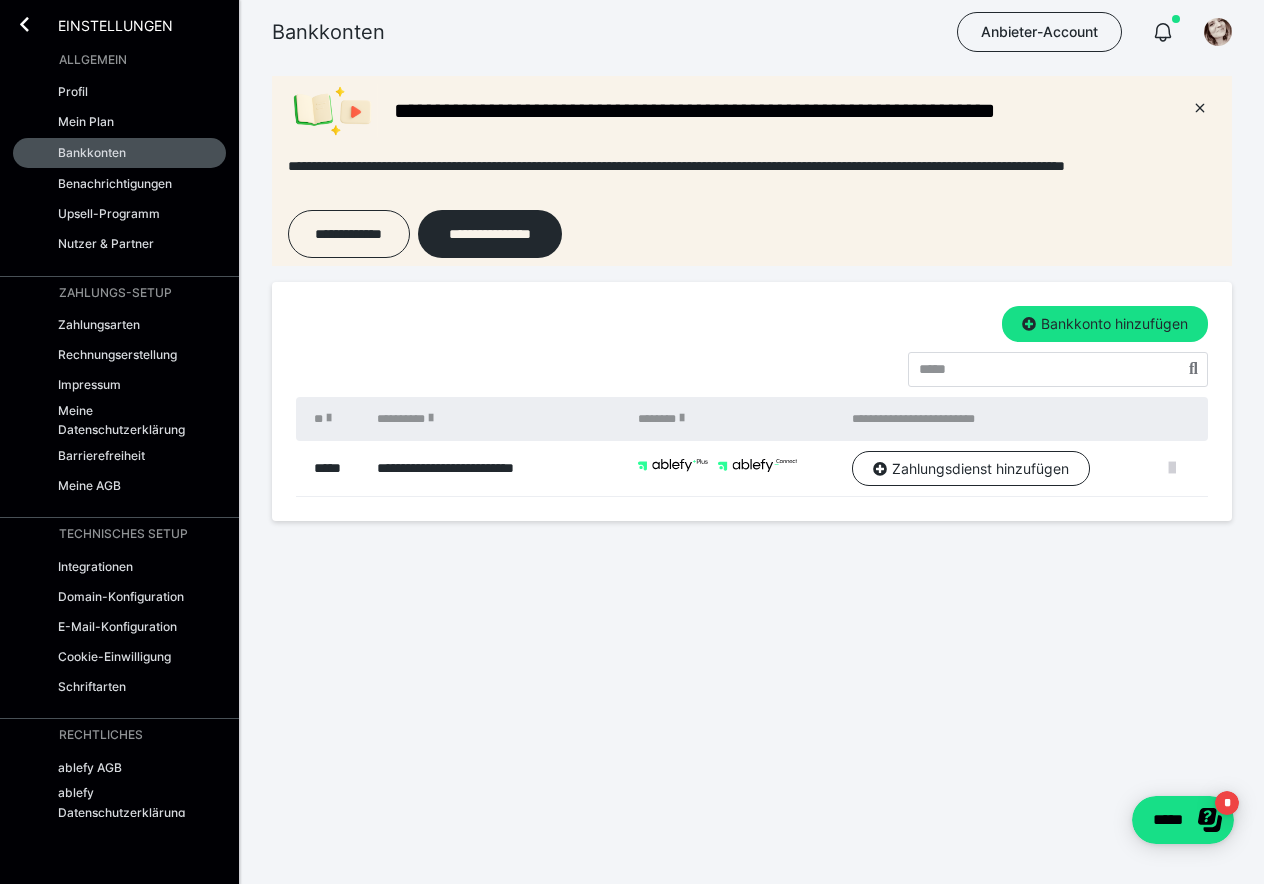 click at bounding box center (1172, 468) 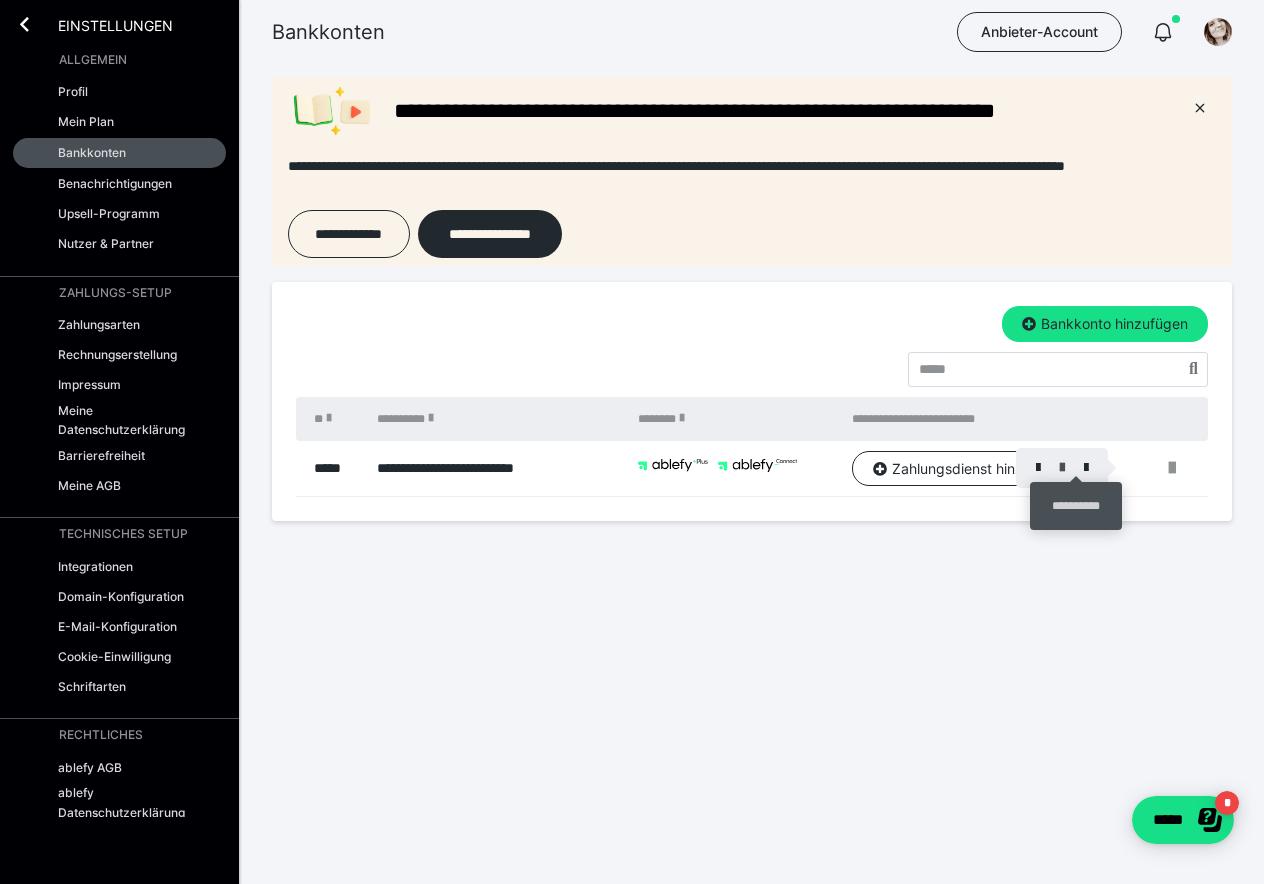 click at bounding box center (1062, 468) 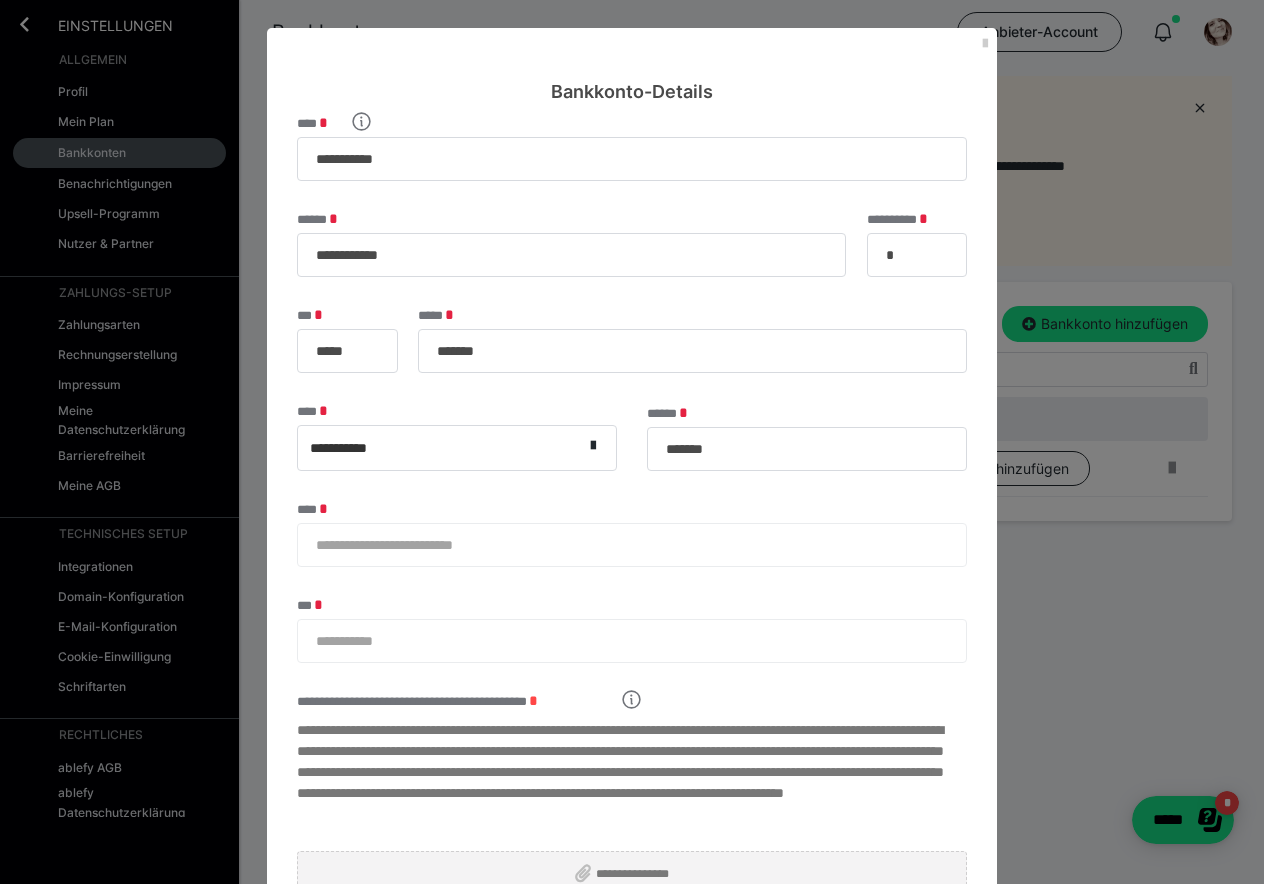 scroll, scrollTop: 0, scrollLeft: 0, axis: both 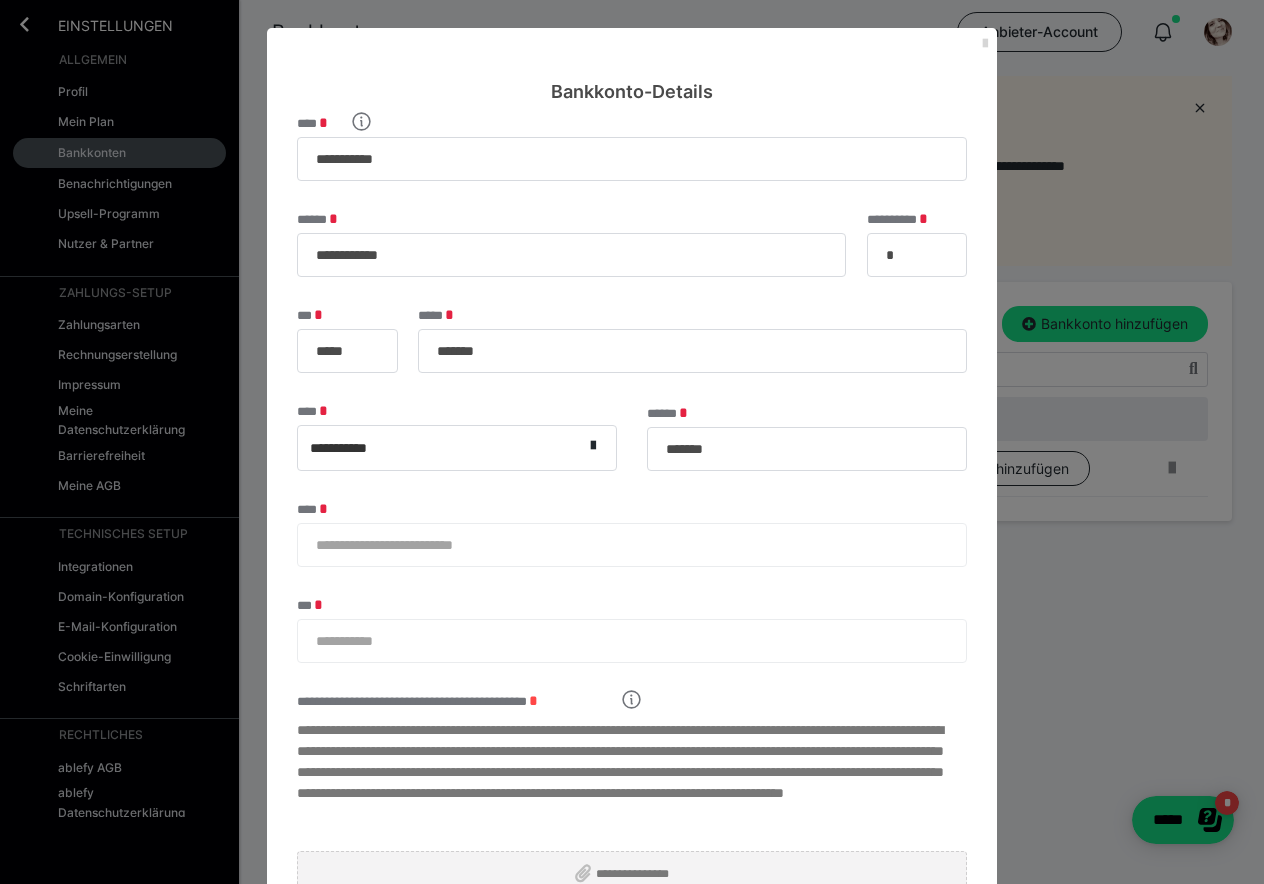 click at bounding box center [985, 44] 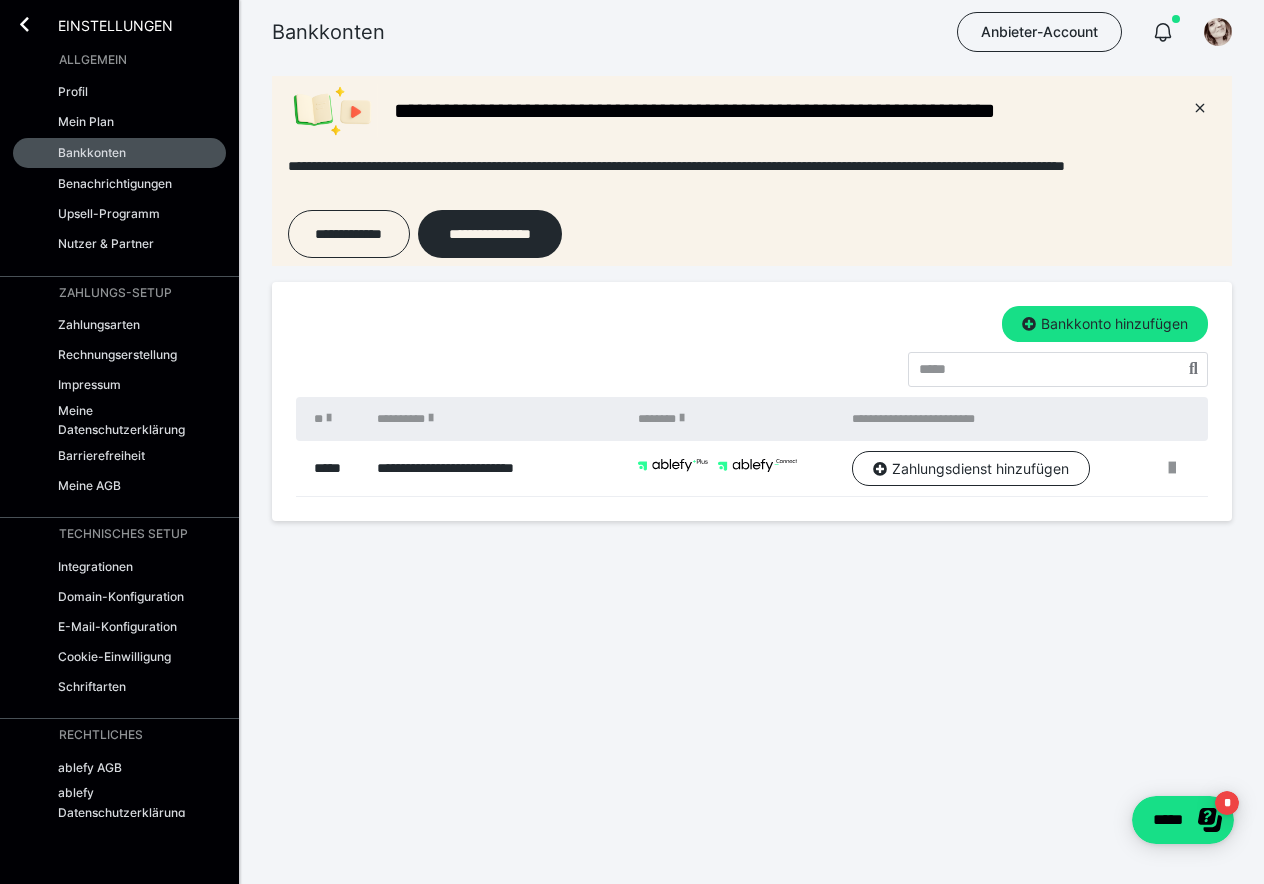 scroll, scrollTop: 0, scrollLeft: 0, axis: both 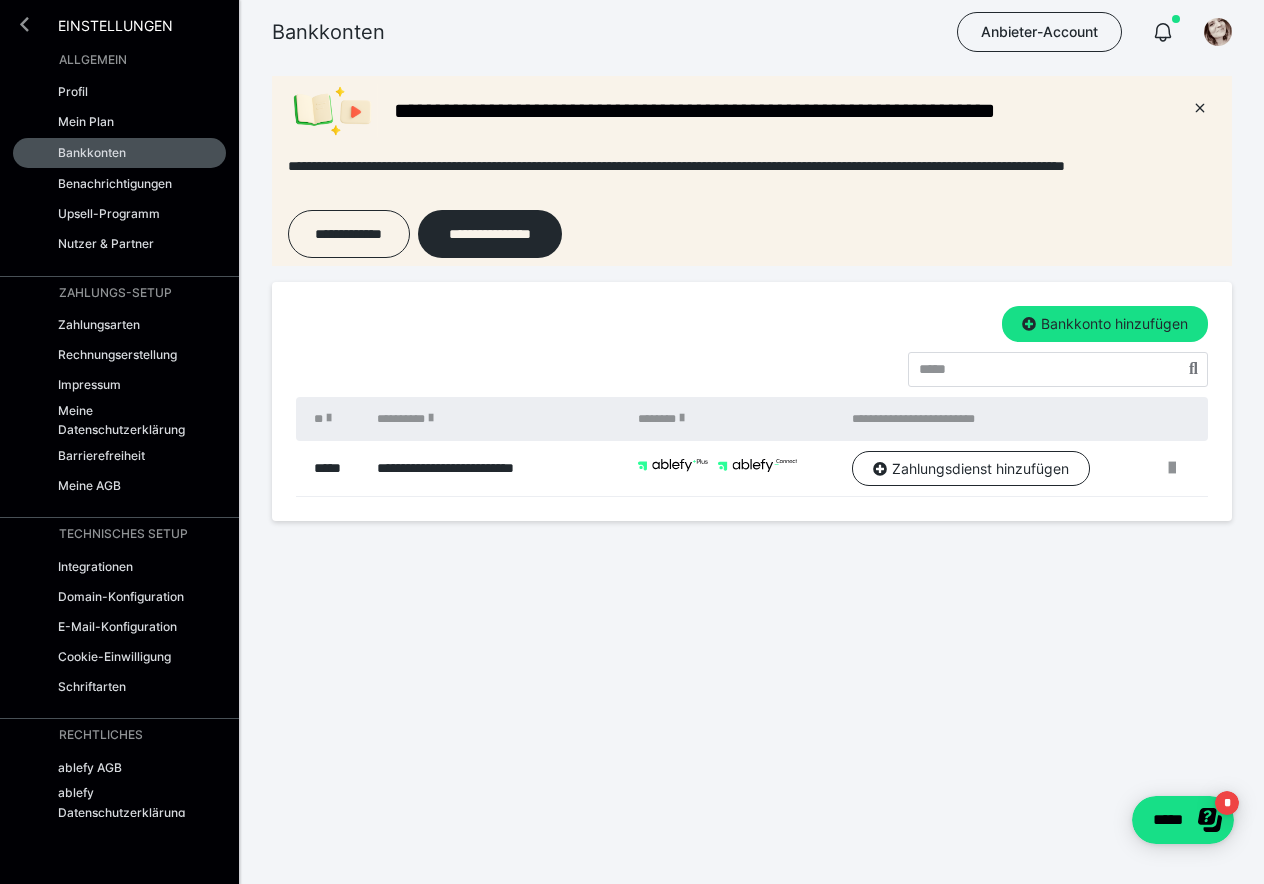 click at bounding box center (24, 24) 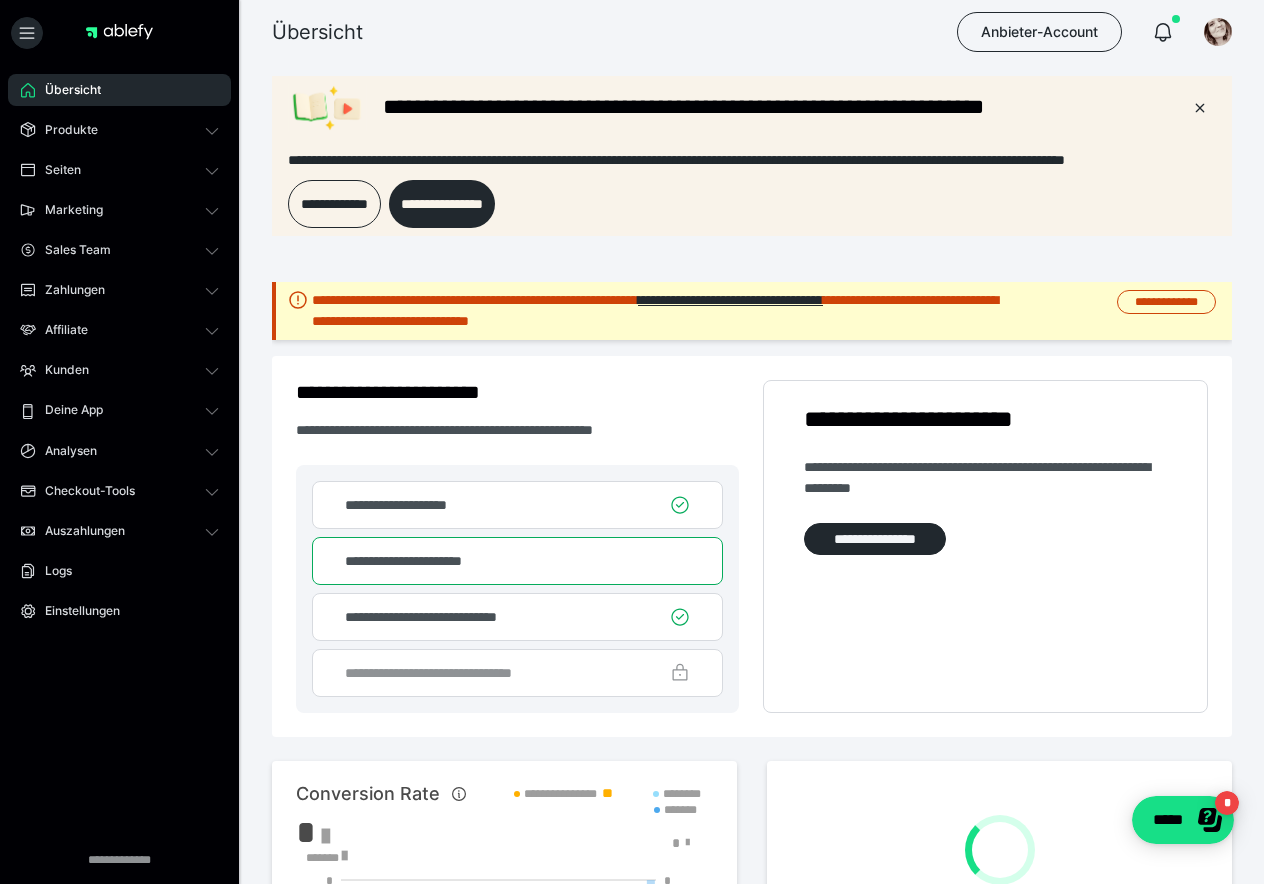 scroll, scrollTop: 0, scrollLeft: 0, axis: both 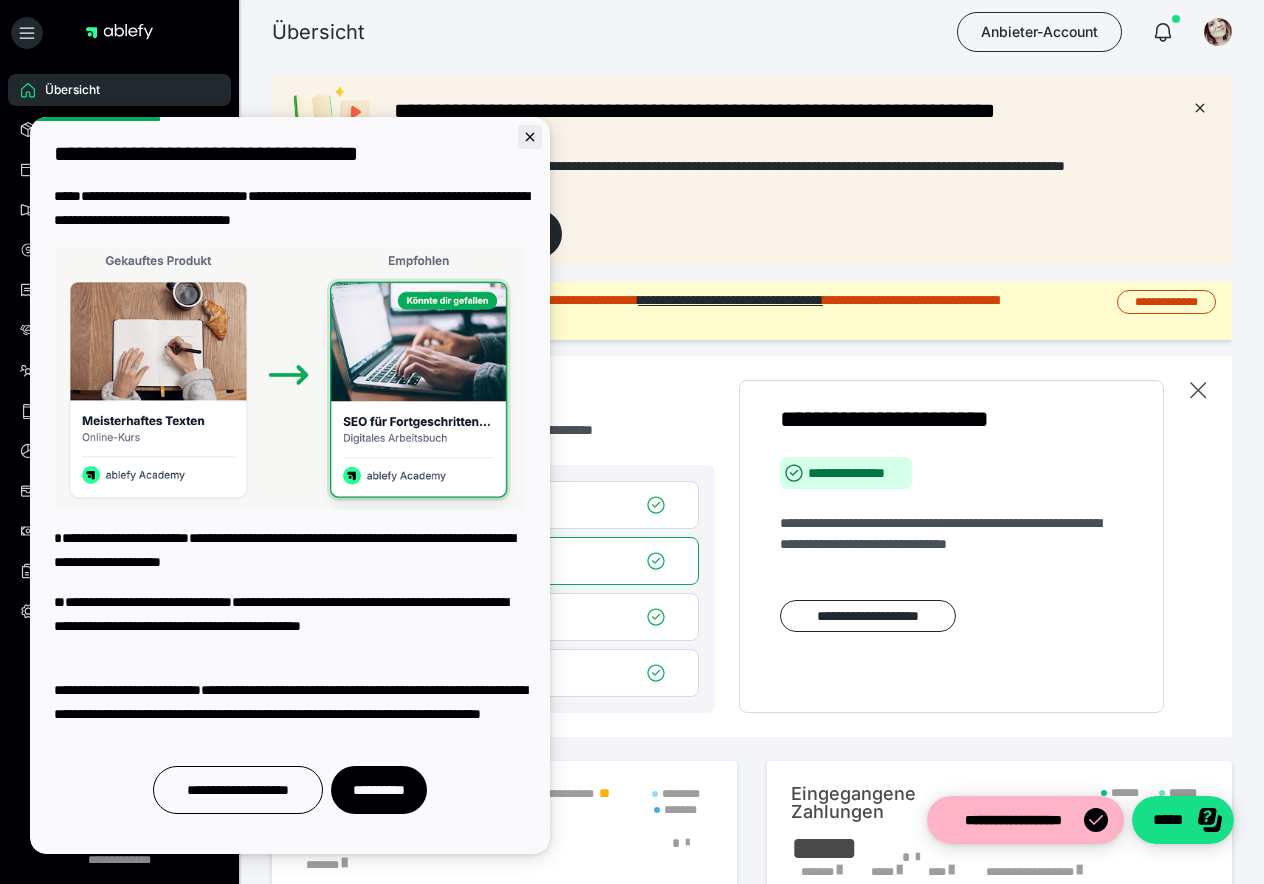 click 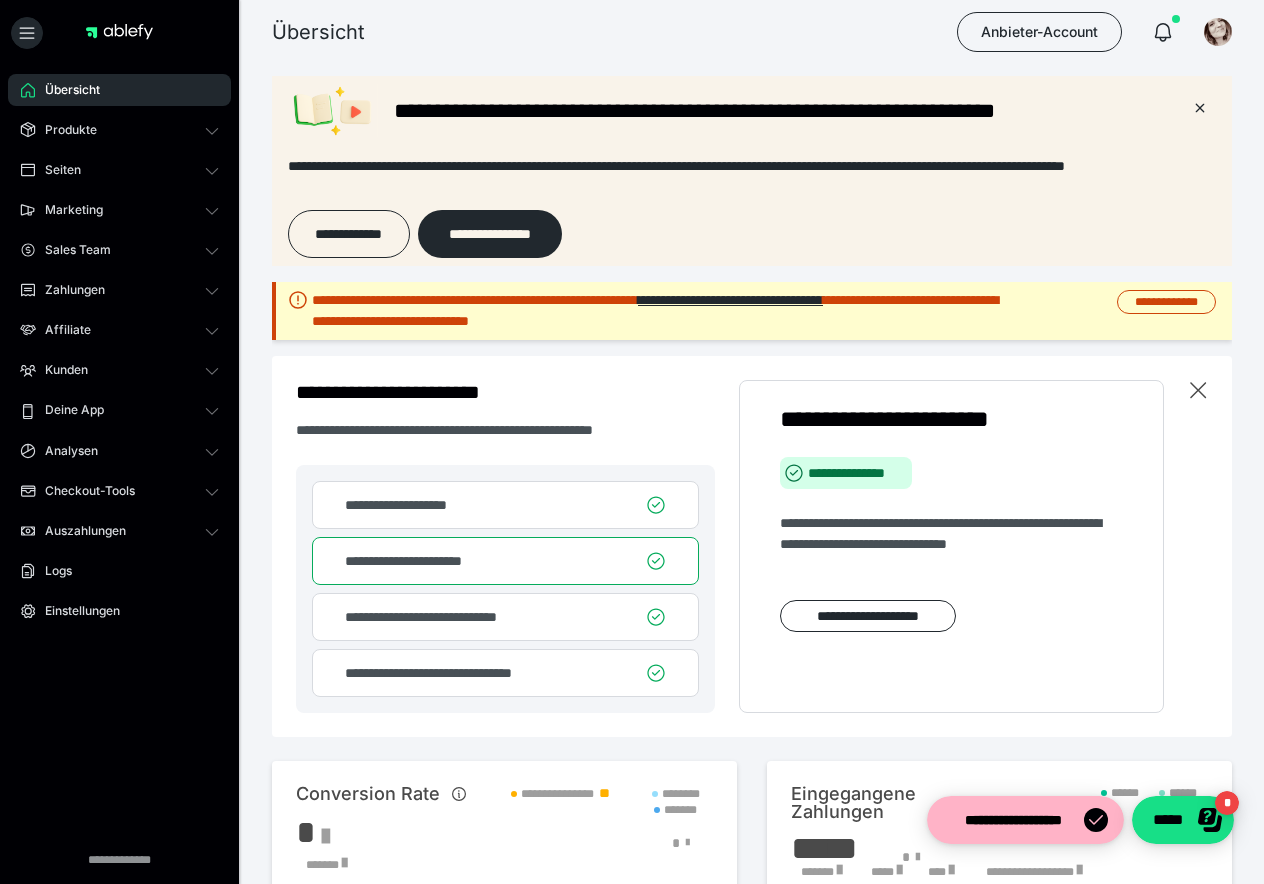 scroll, scrollTop: 0, scrollLeft: 0, axis: both 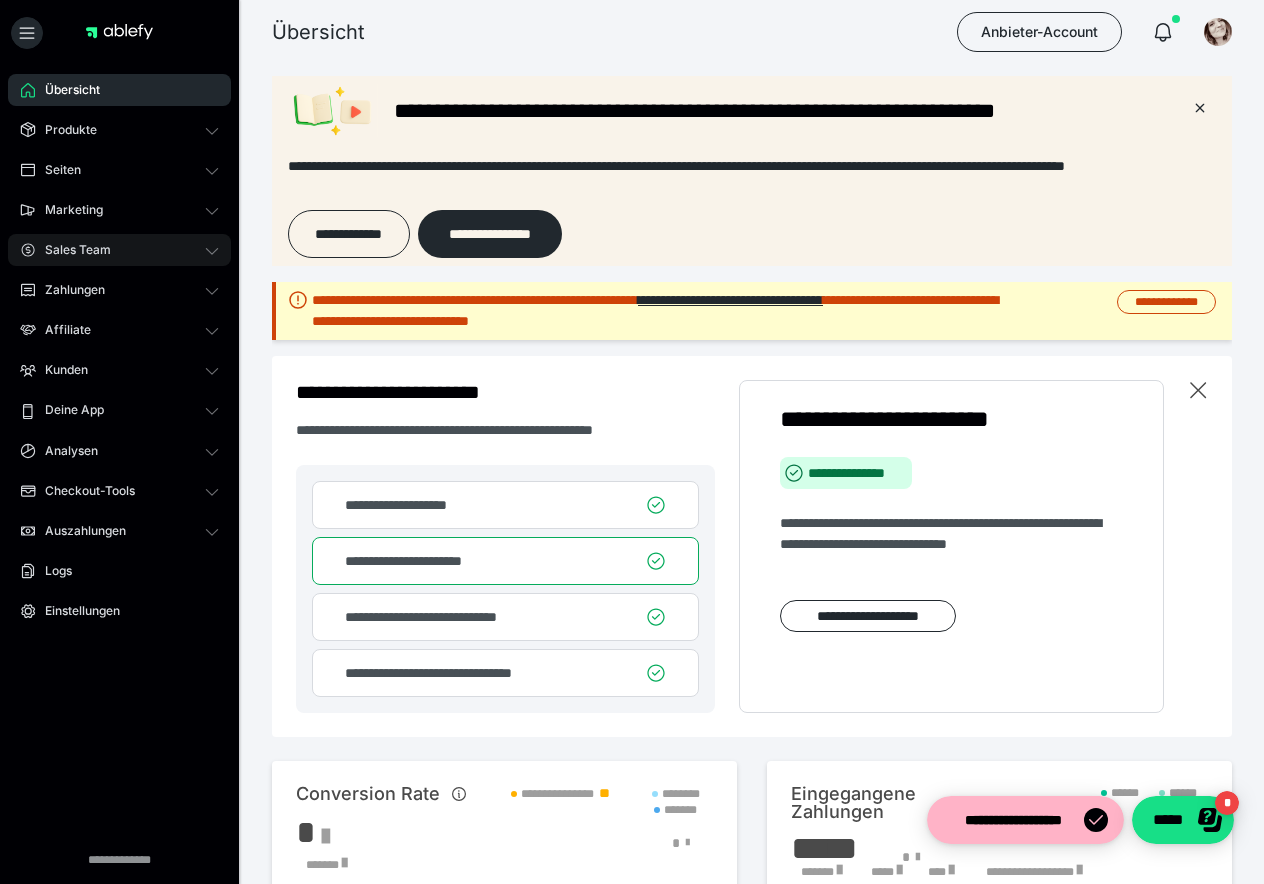 click on "Sales Team" at bounding box center [119, 250] 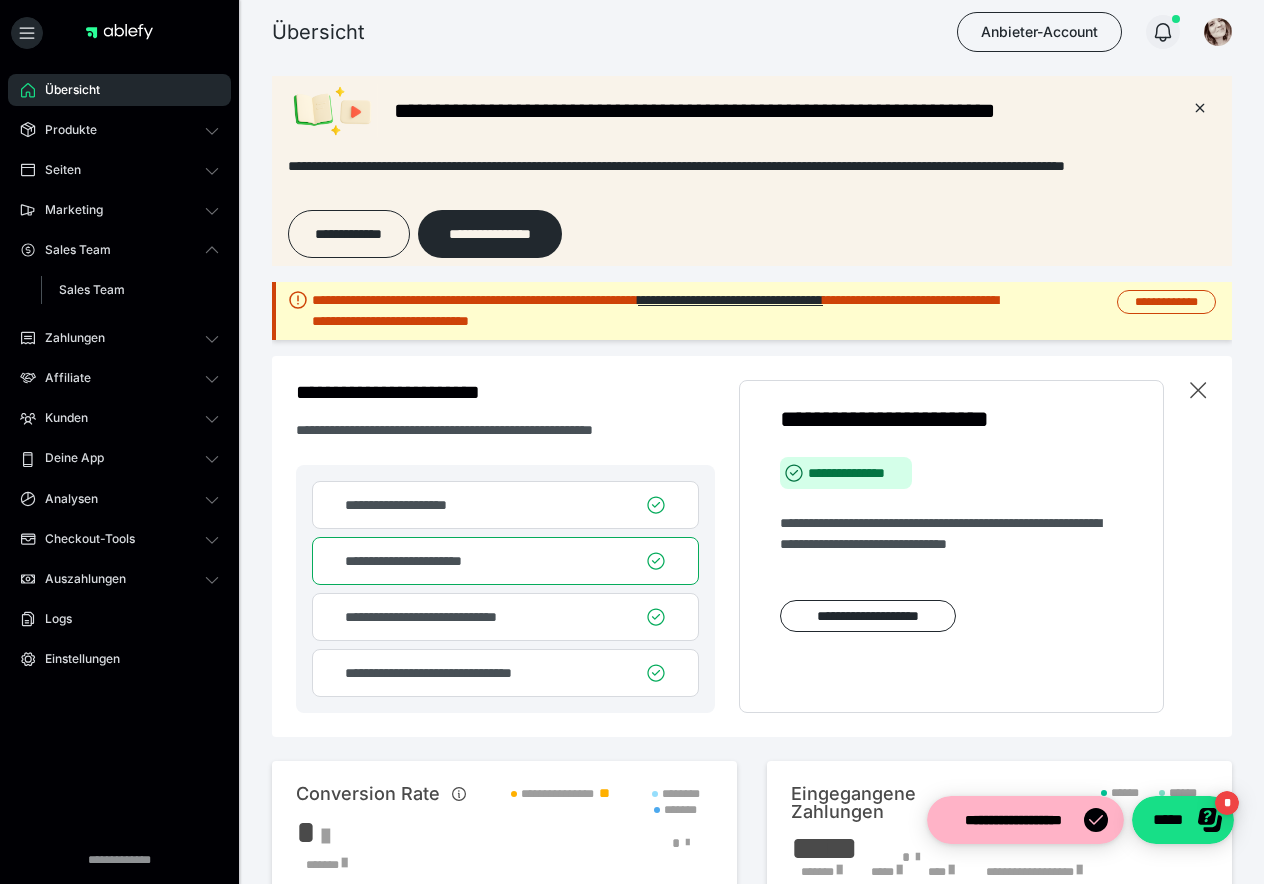 click 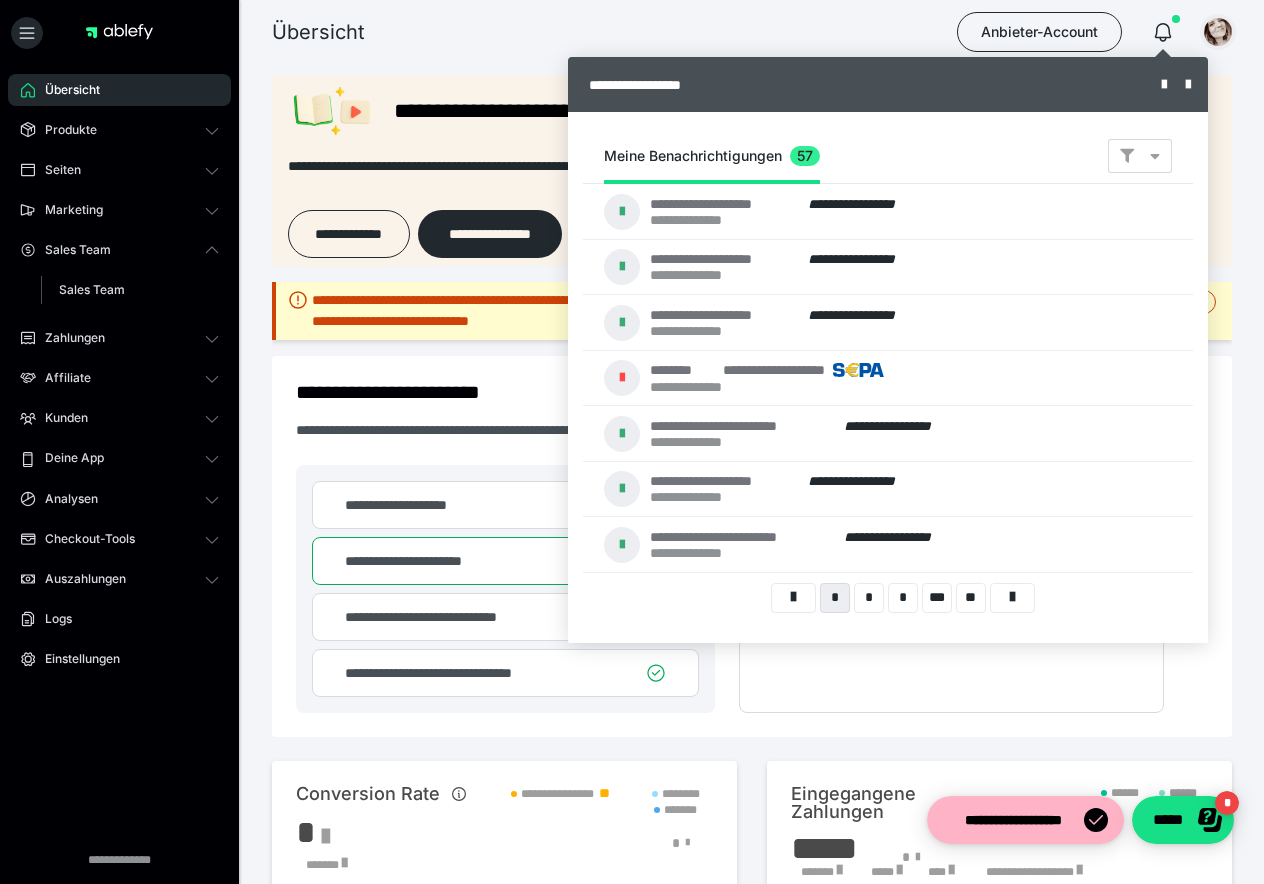 click at bounding box center [1218, 32] 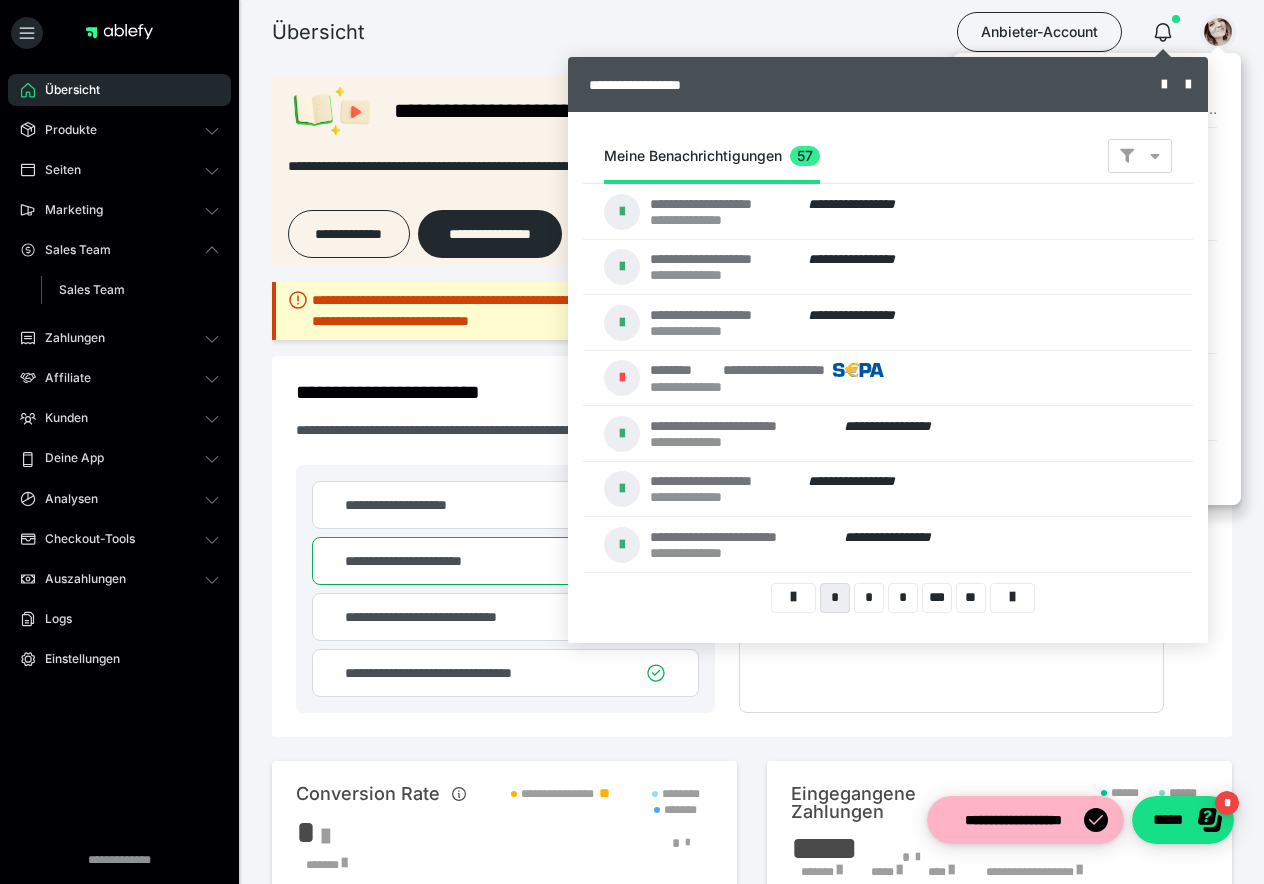 click at bounding box center (632, 442) 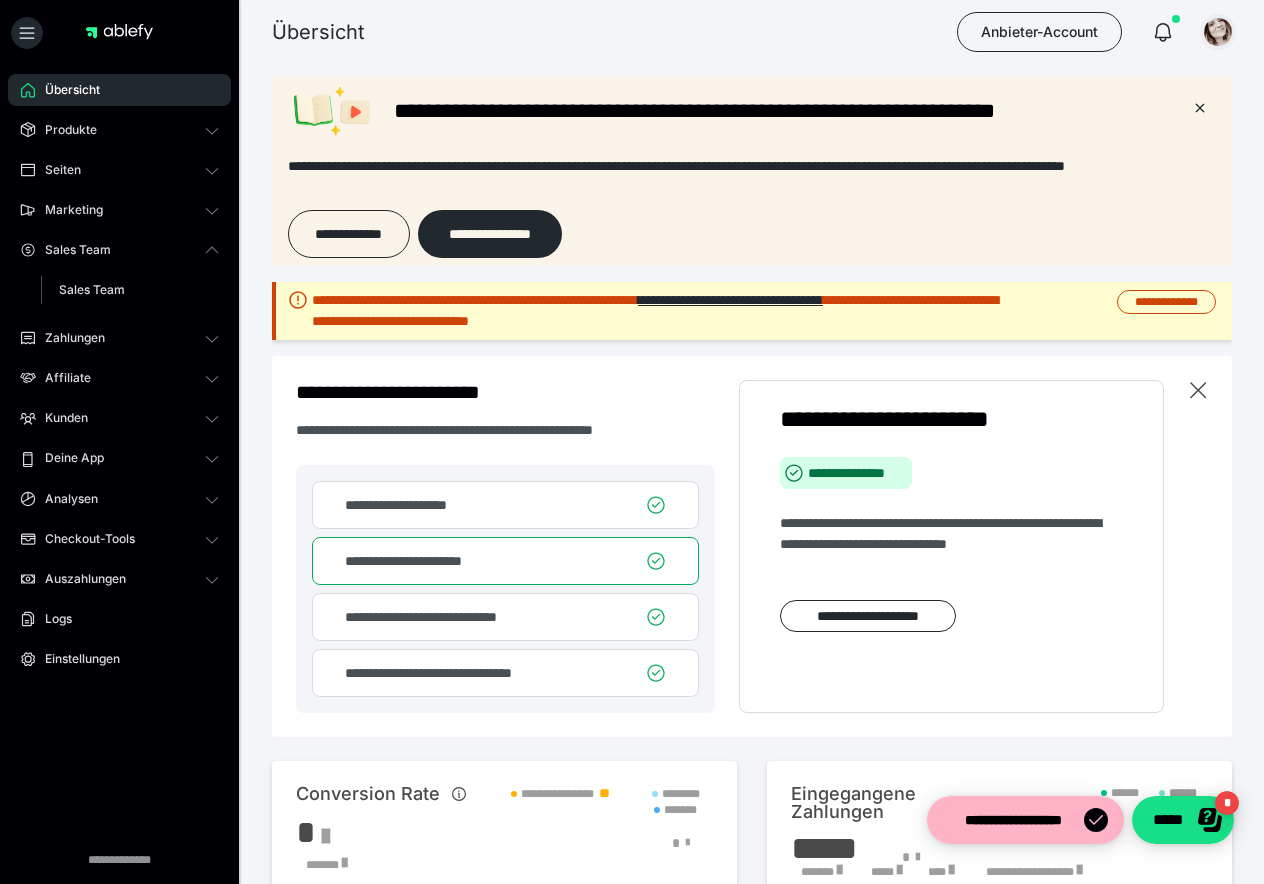 click at bounding box center [1218, 32] 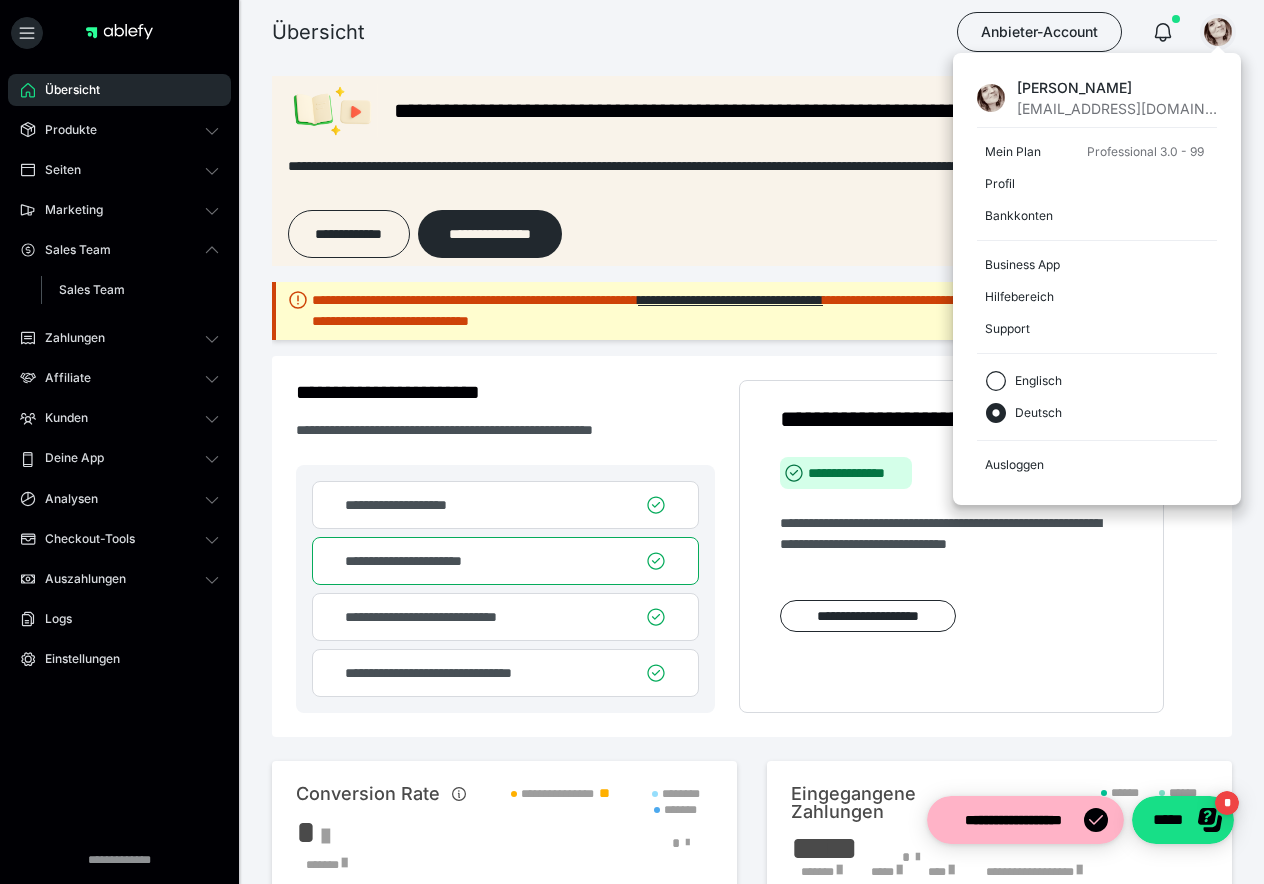 click on "**********" at bounding box center (728, 171) 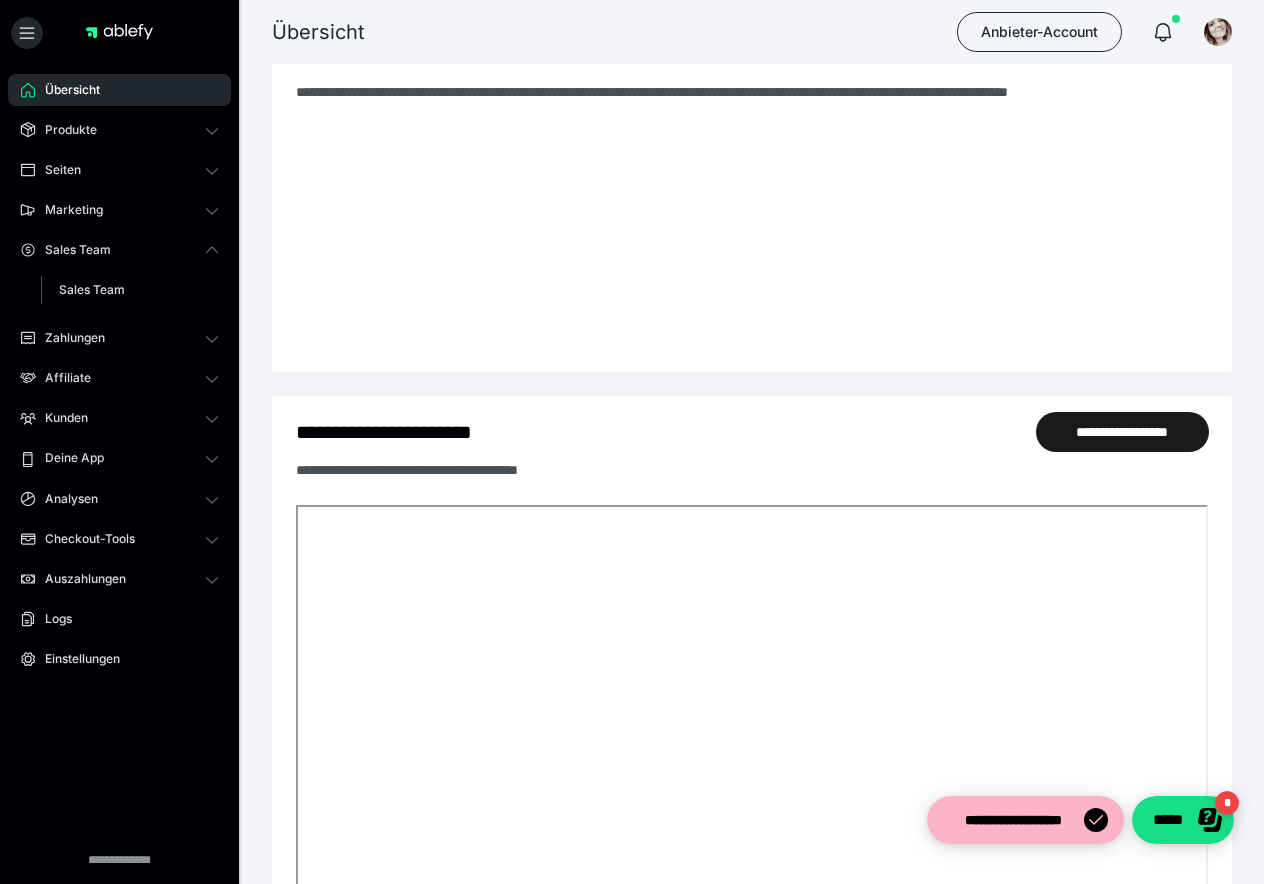 scroll, scrollTop: 1162, scrollLeft: 0, axis: vertical 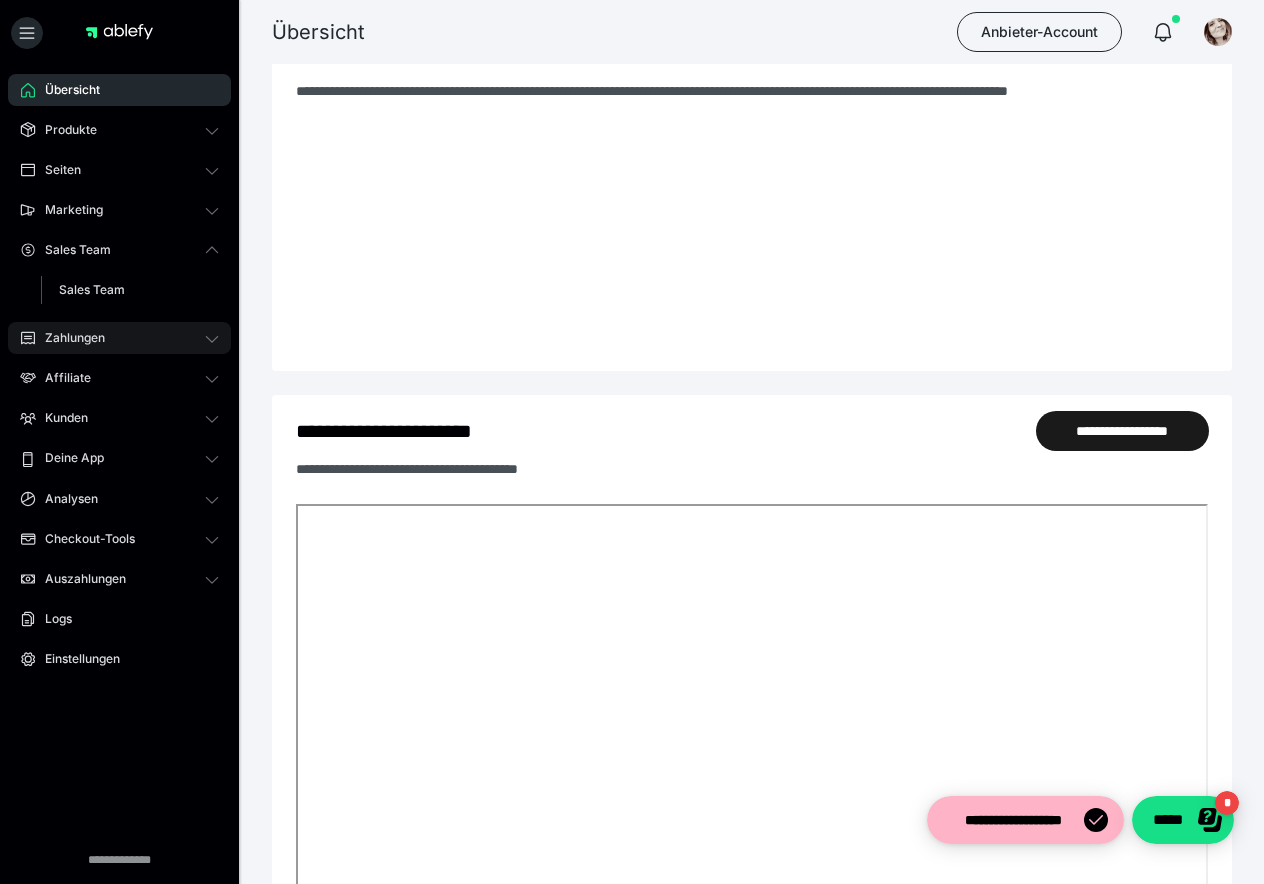 click on "Zahlungen" at bounding box center [119, 338] 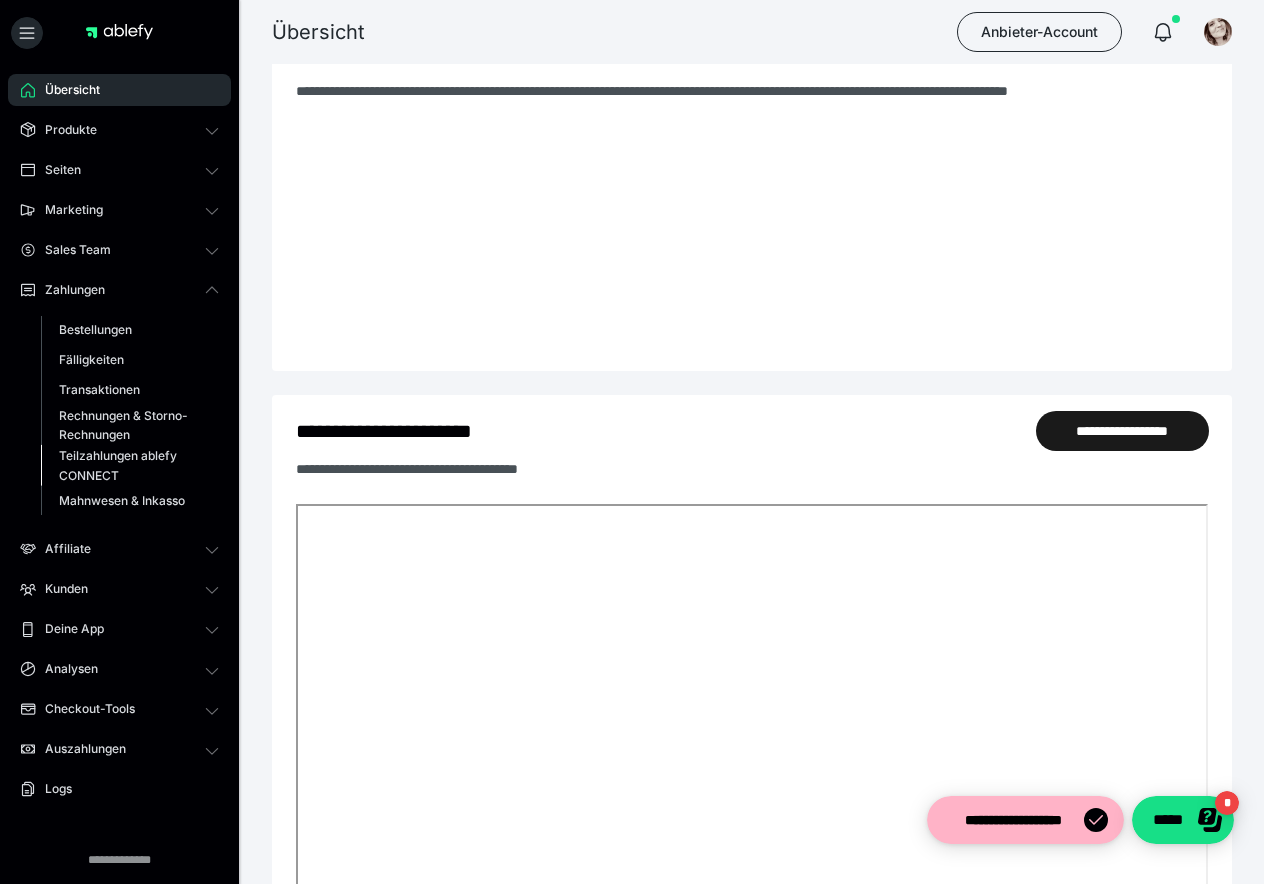 click on "Teilzahlungen ablefy CONNECT" at bounding box center [126, 465] 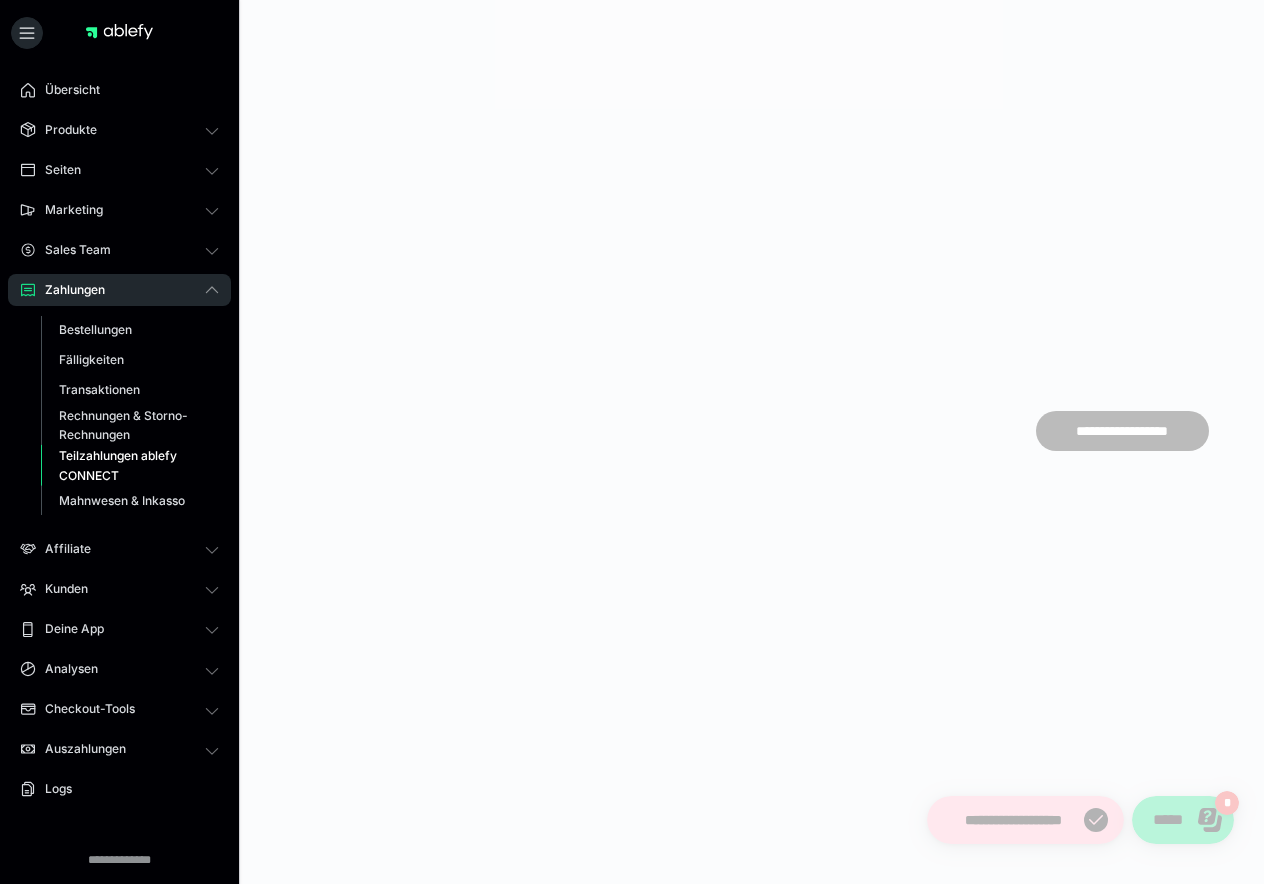 scroll, scrollTop: 0, scrollLeft: 0, axis: both 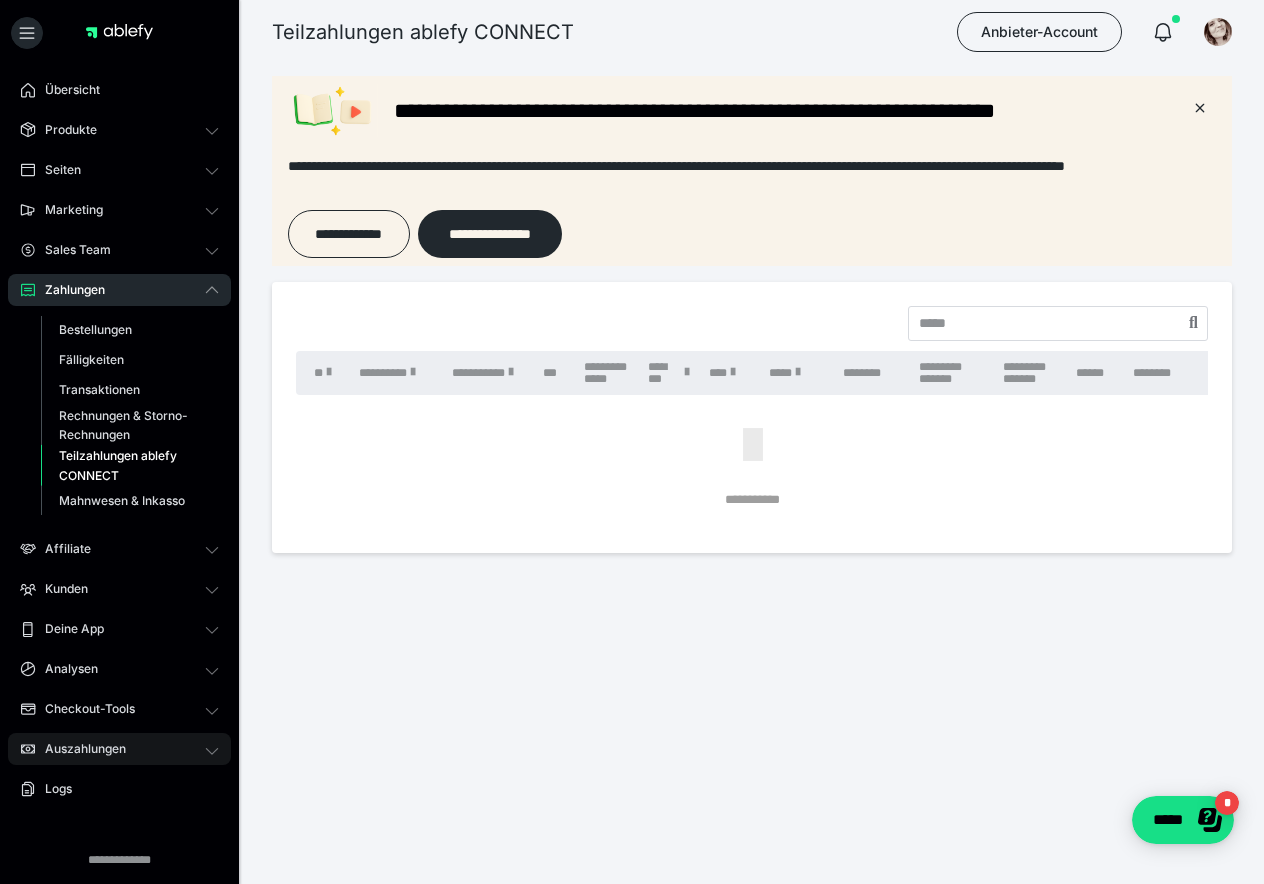 click on "Auszahlungen" at bounding box center [78, 749] 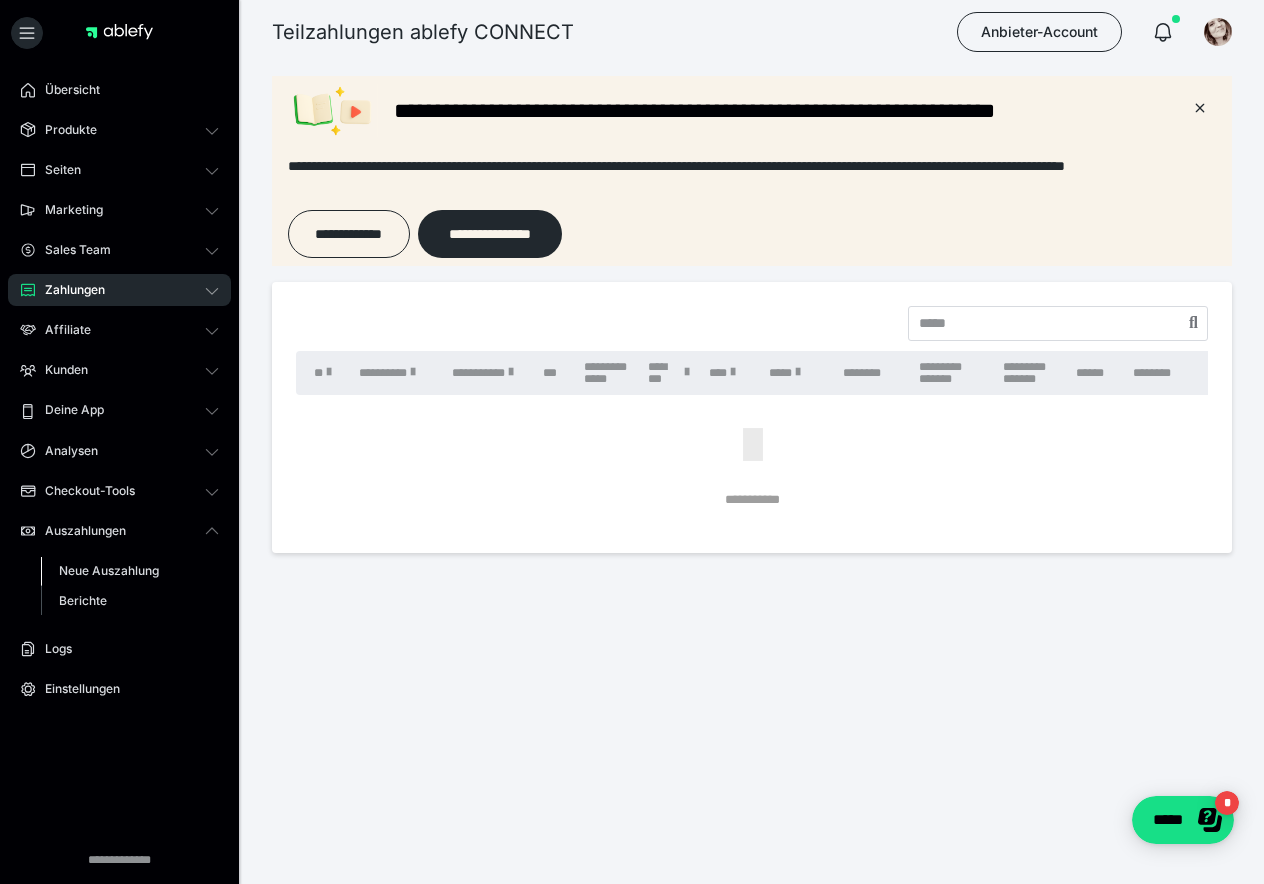 click on "Neue Auszahlung" at bounding box center (109, 570) 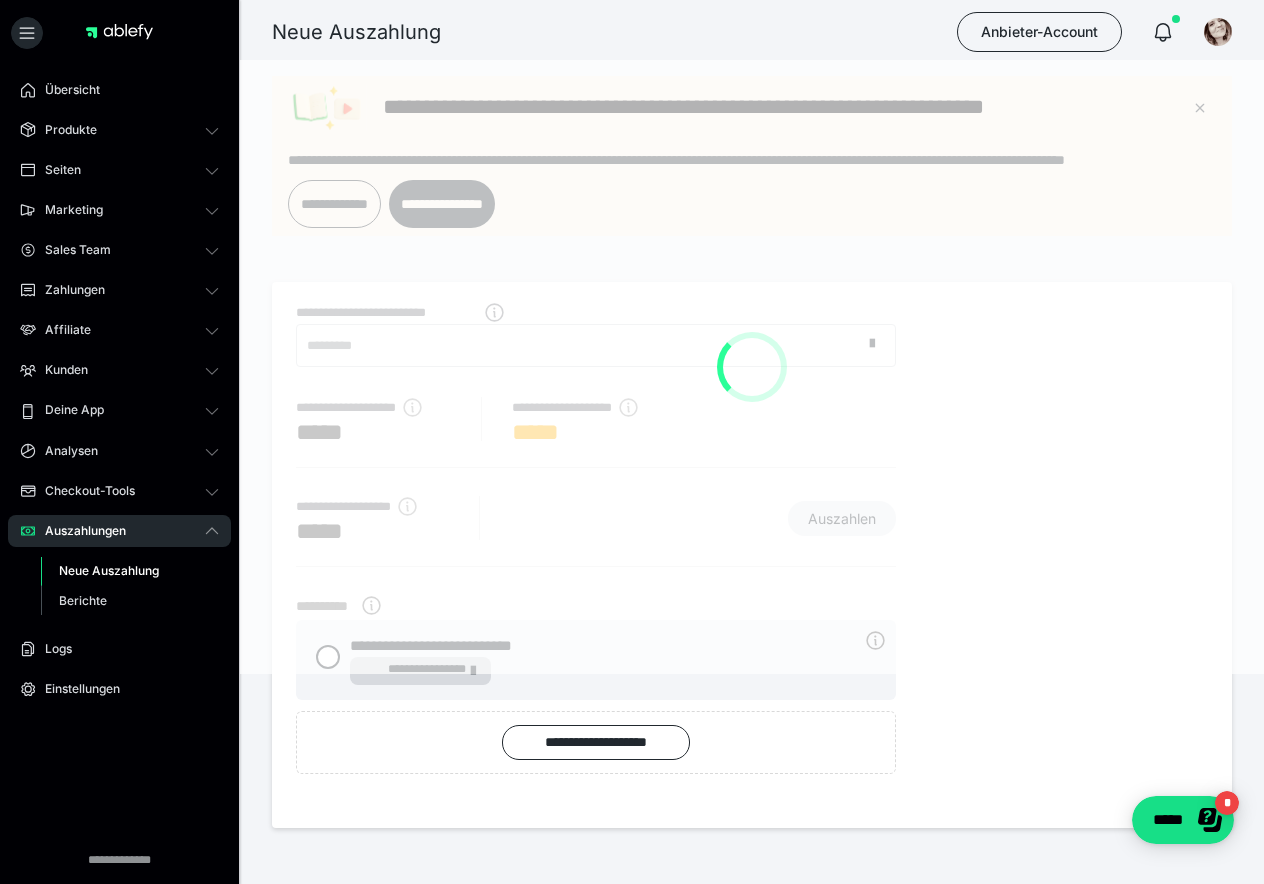 scroll, scrollTop: 0, scrollLeft: 0, axis: both 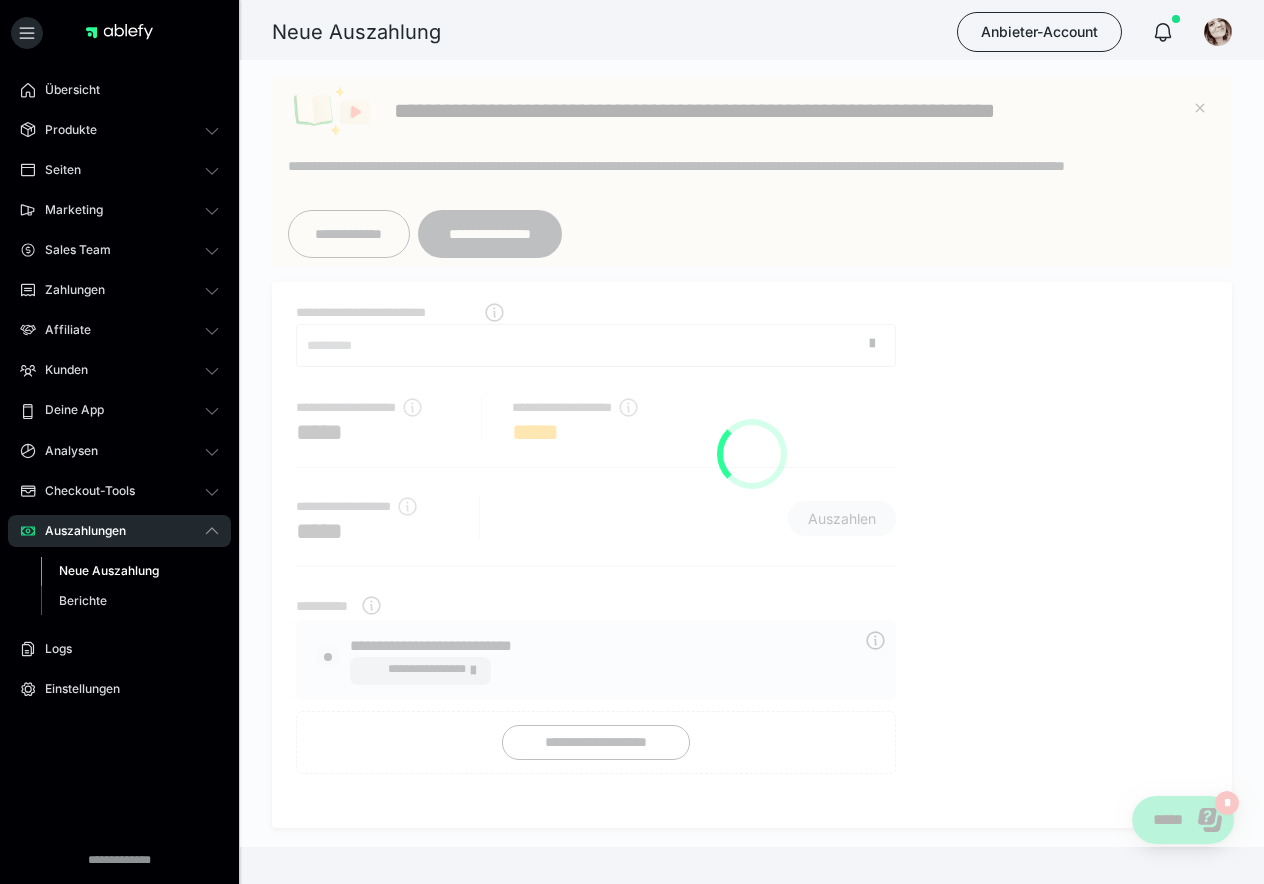 radio on "****" 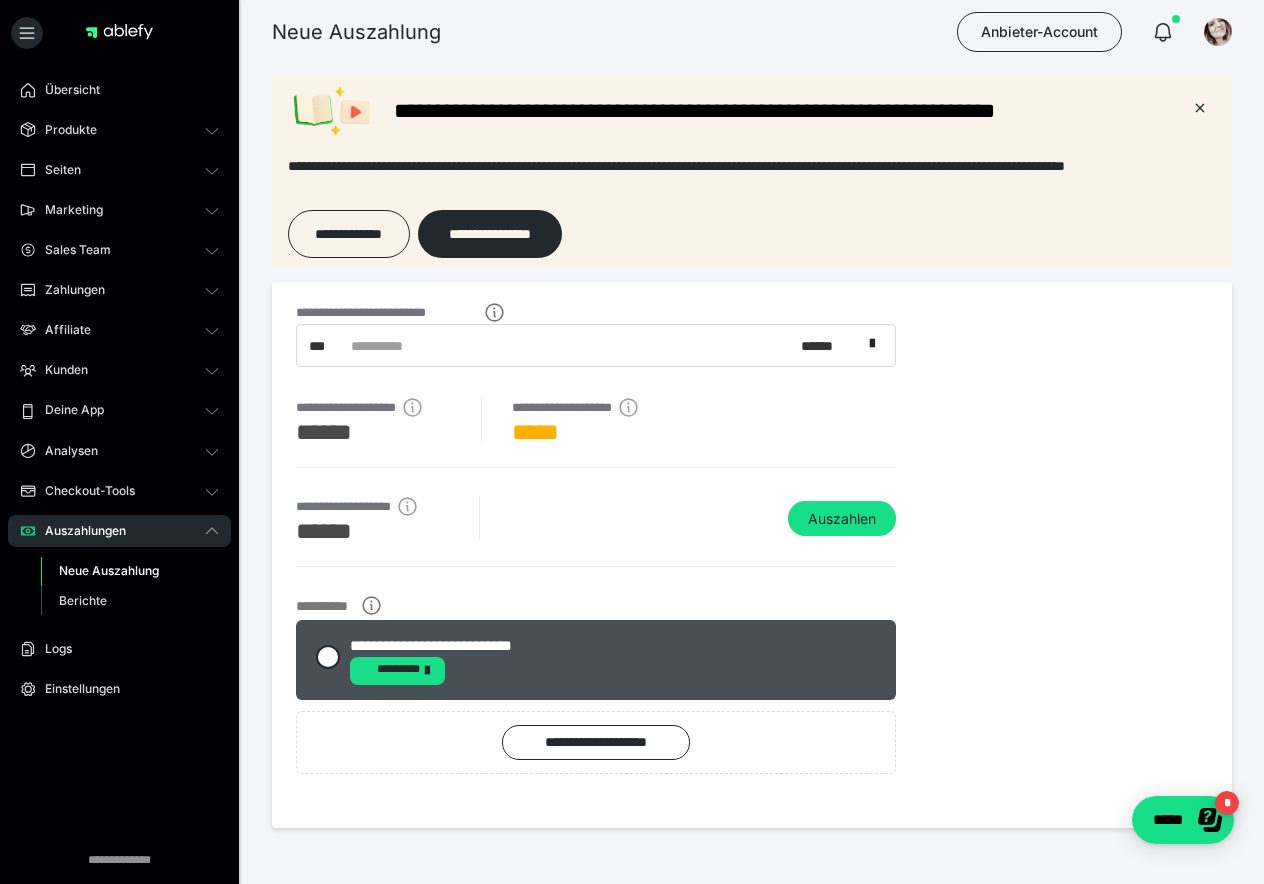 click on "**********" at bounding box center (587, 345) 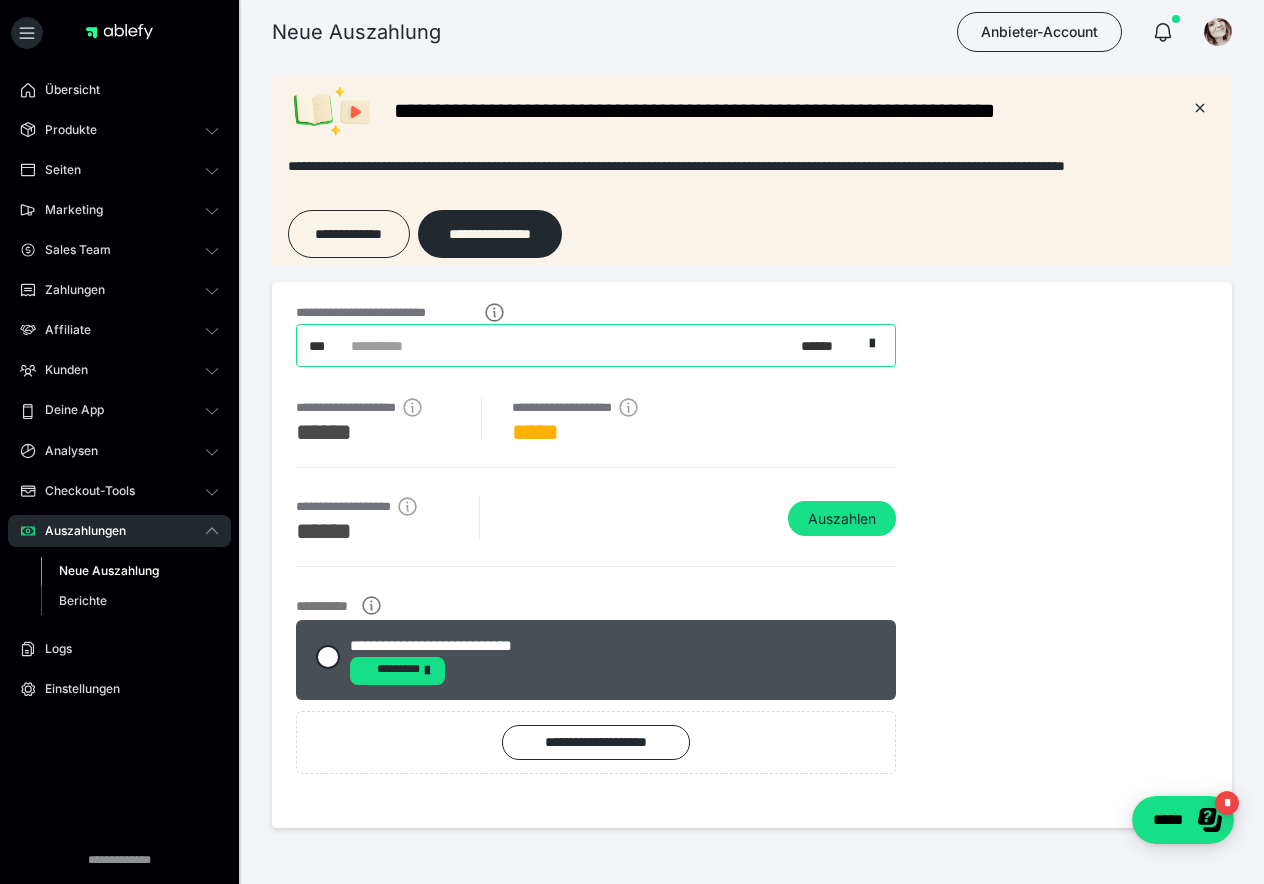 click on "**********" at bounding box center (587, 345) 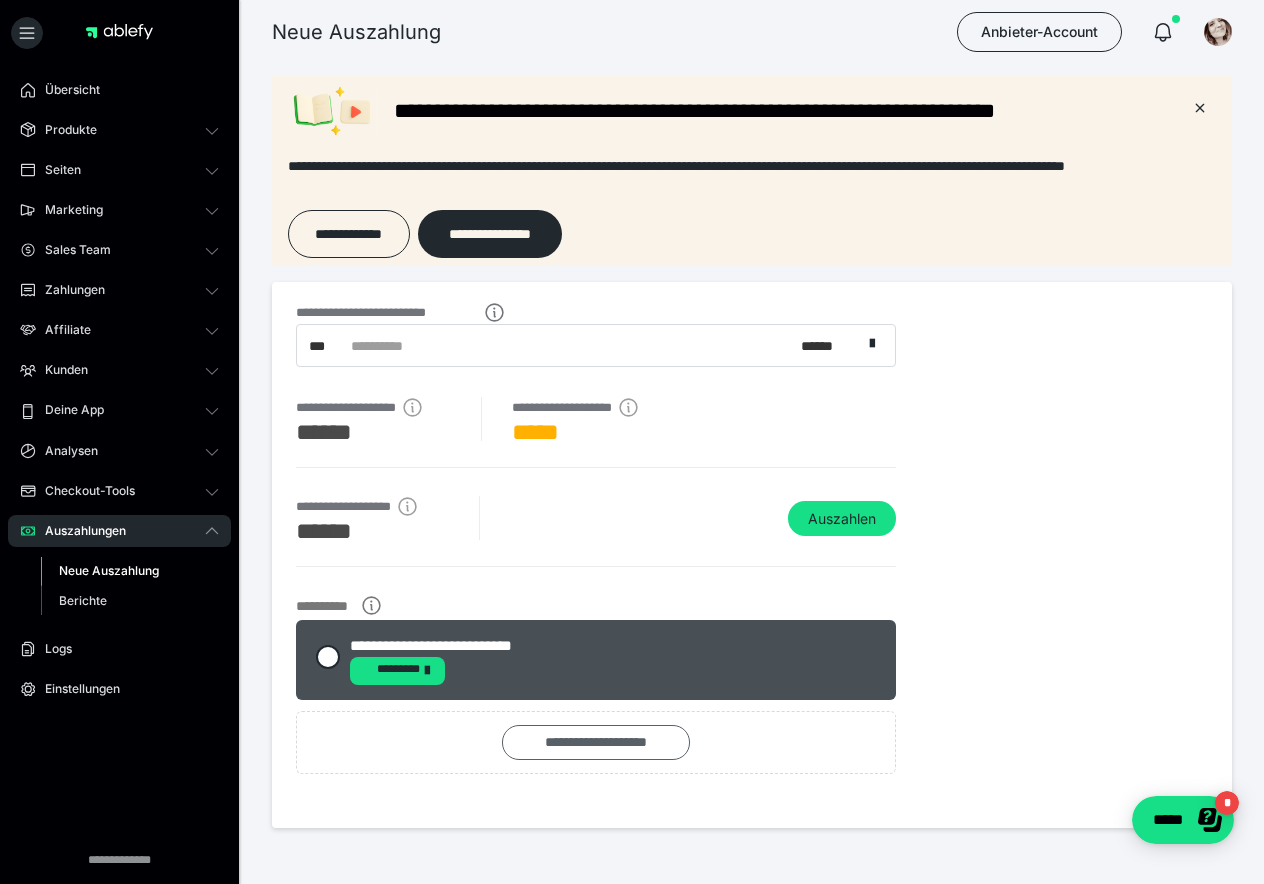 click on "**********" at bounding box center (596, 742) 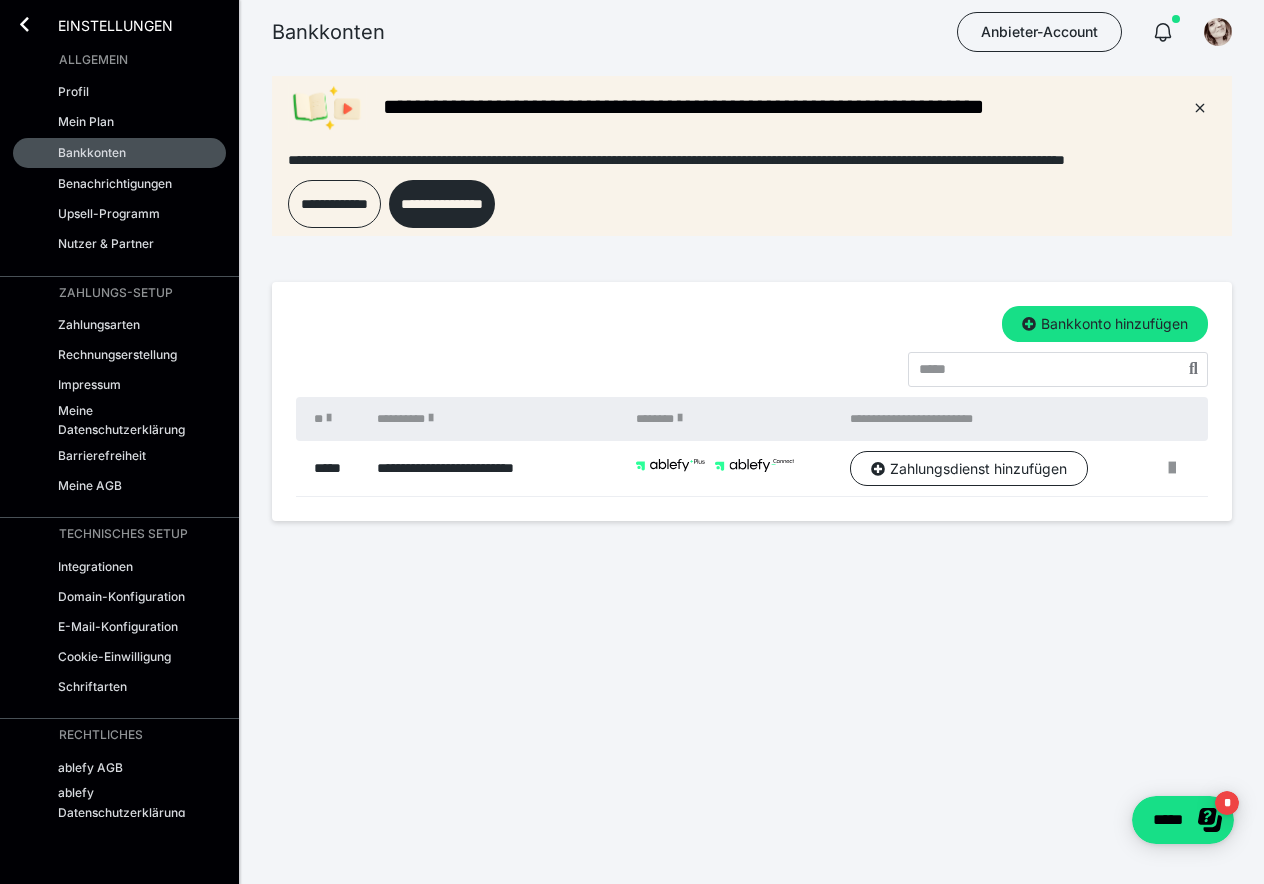 scroll, scrollTop: 0, scrollLeft: 0, axis: both 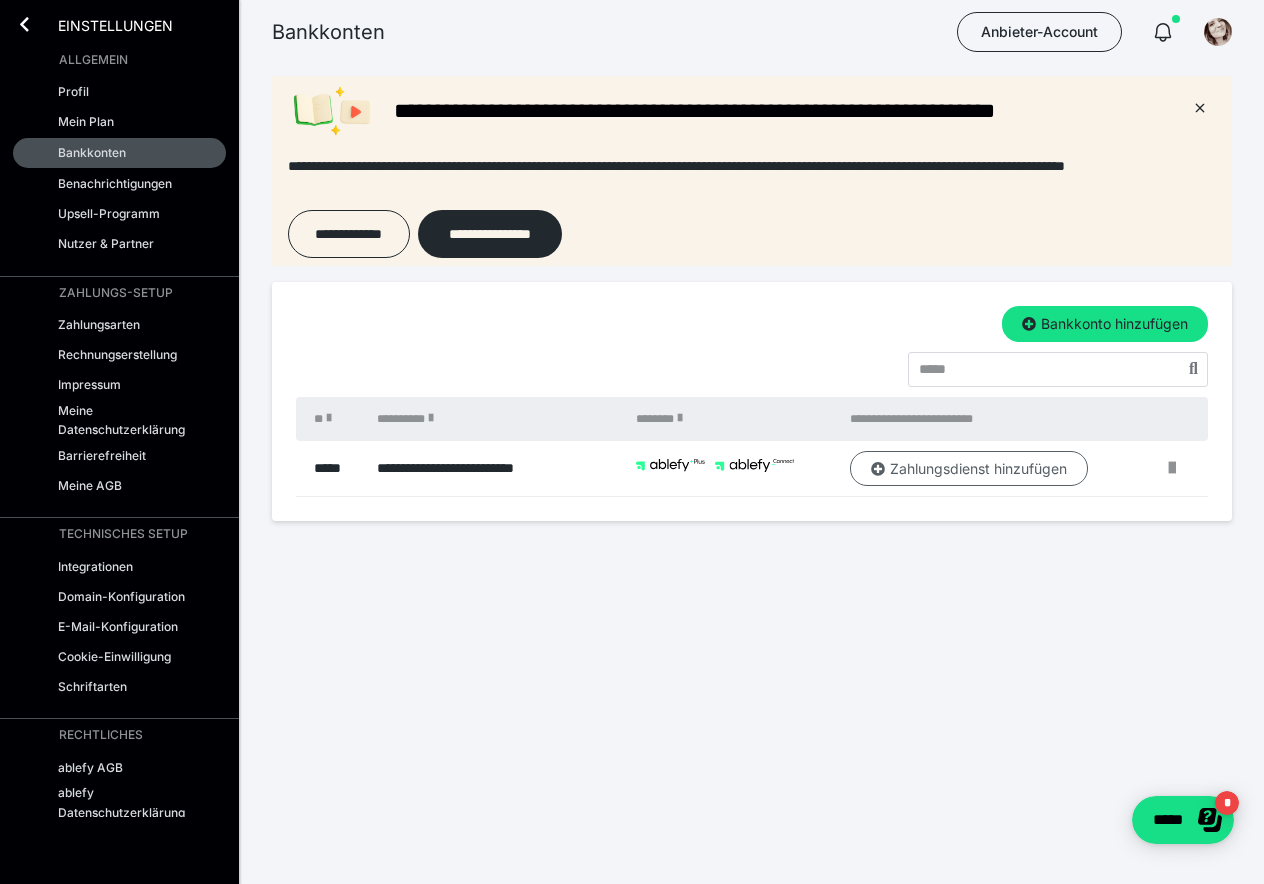 click on "Zahlungsdienst hinzufügen" at bounding box center (969, 469) 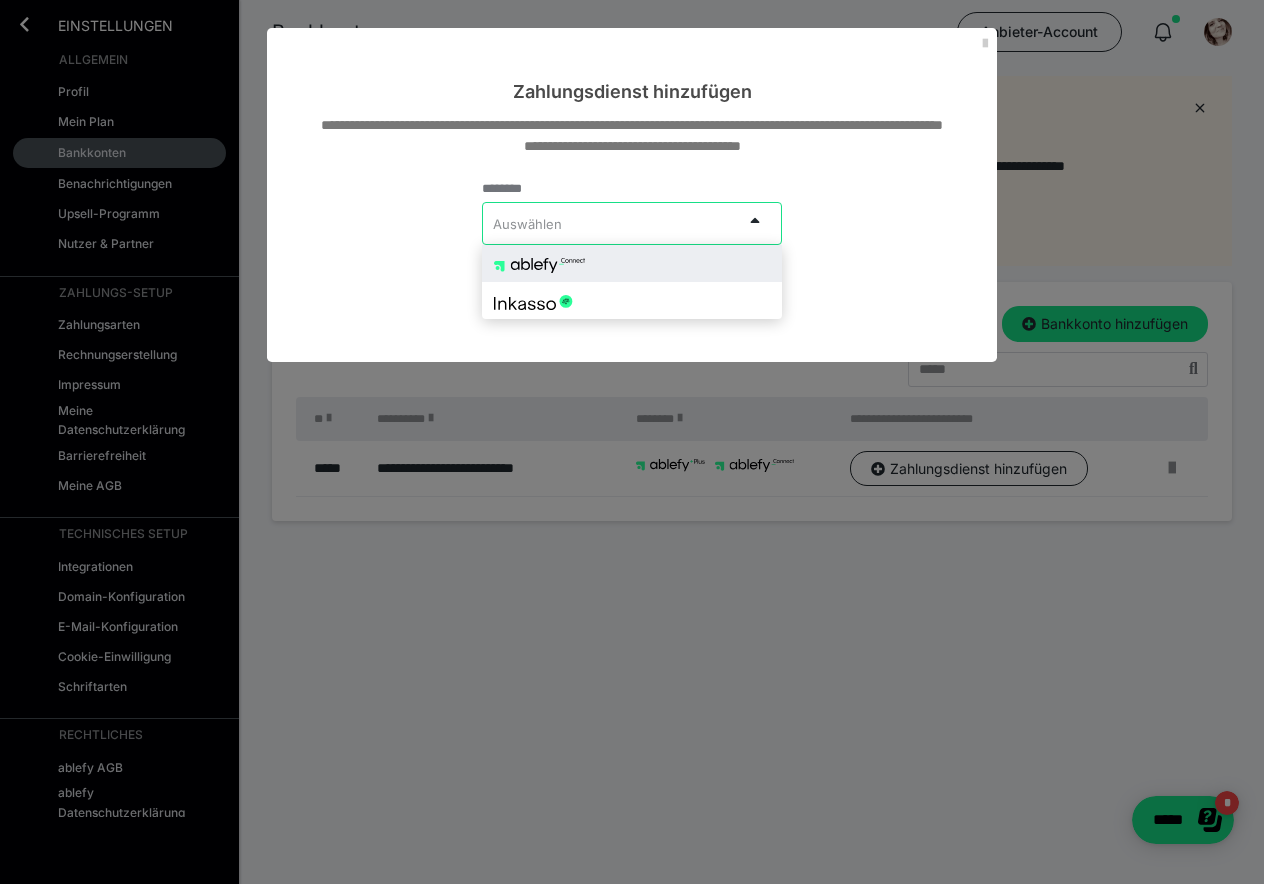 click on "Auswählen" at bounding box center [612, 223] 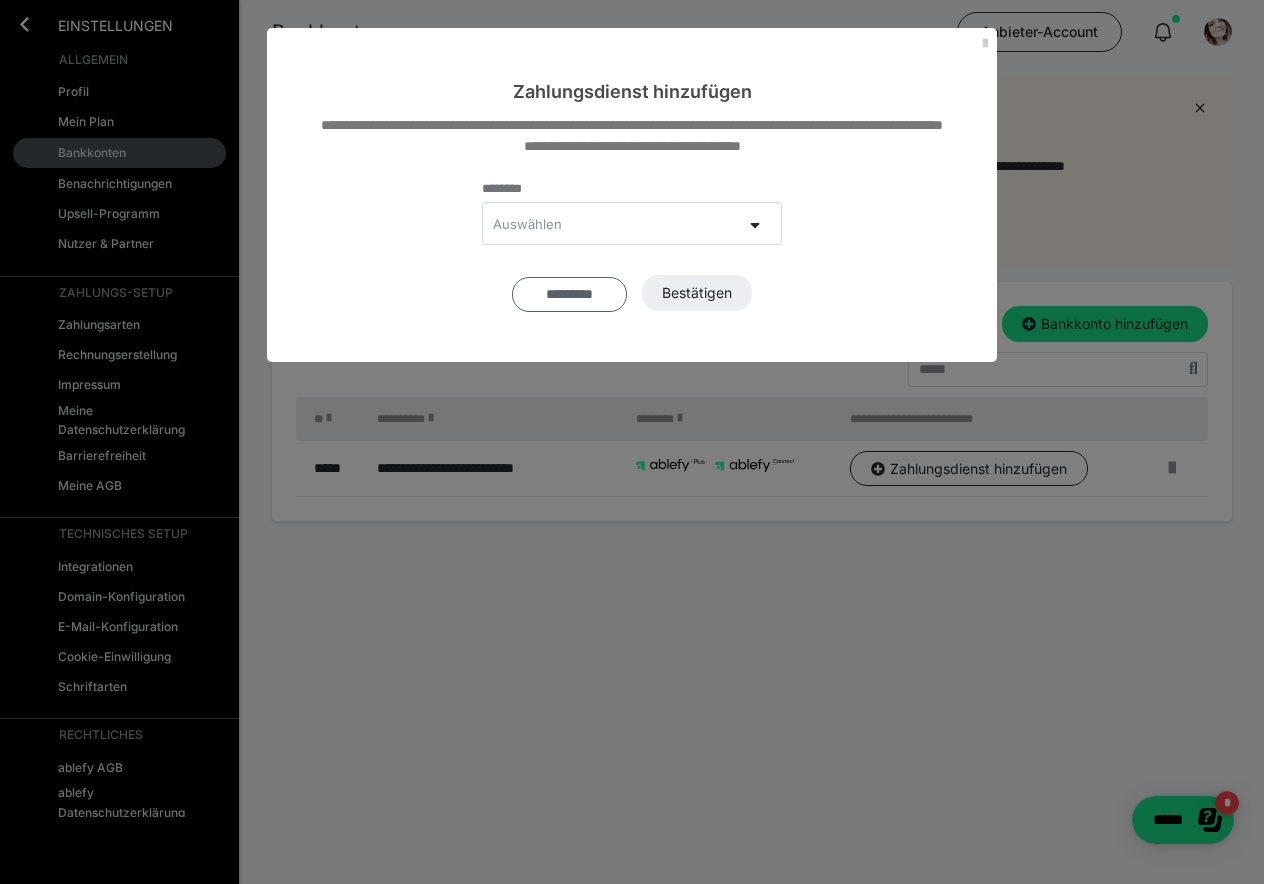 click on "*********" at bounding box center [569, 294] 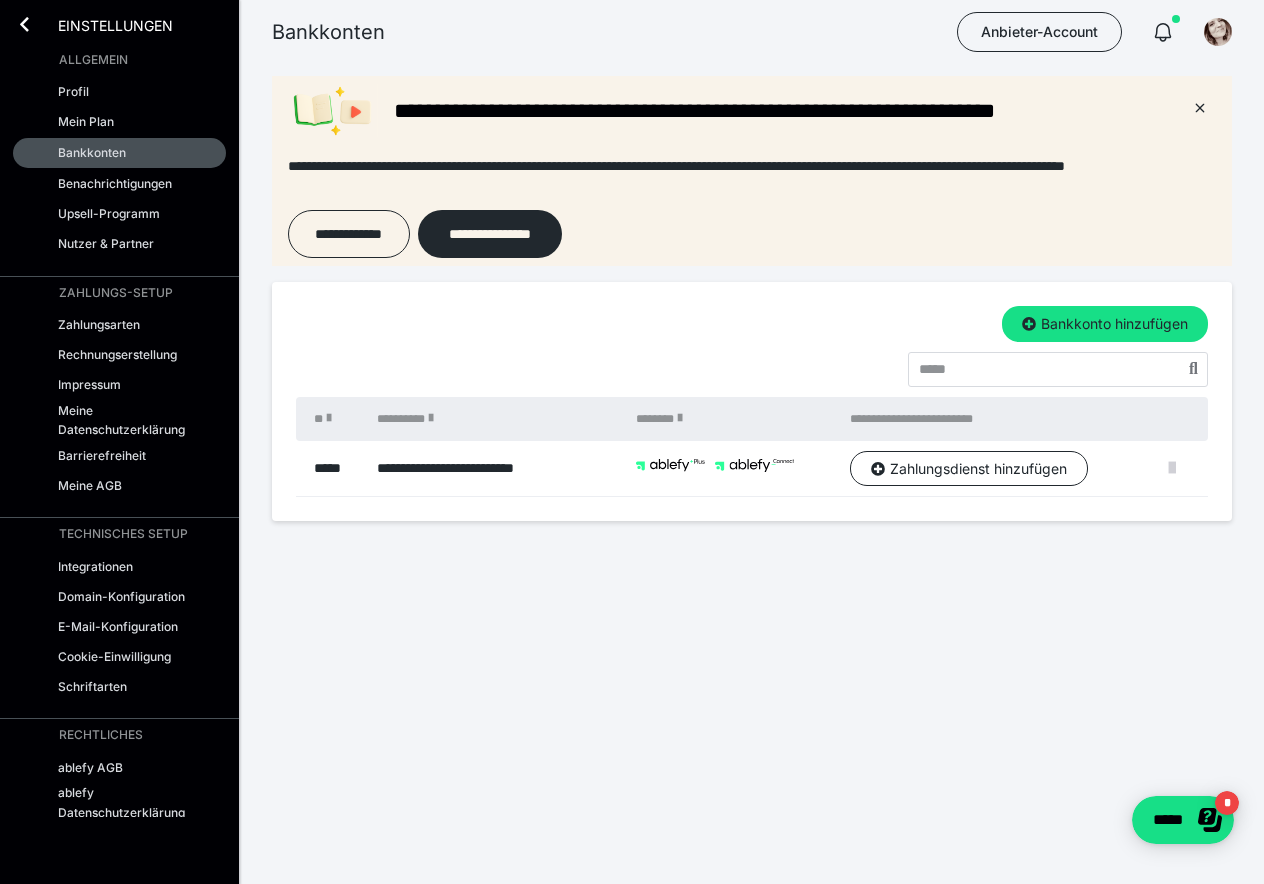 click at bounding box center [1172, 468] 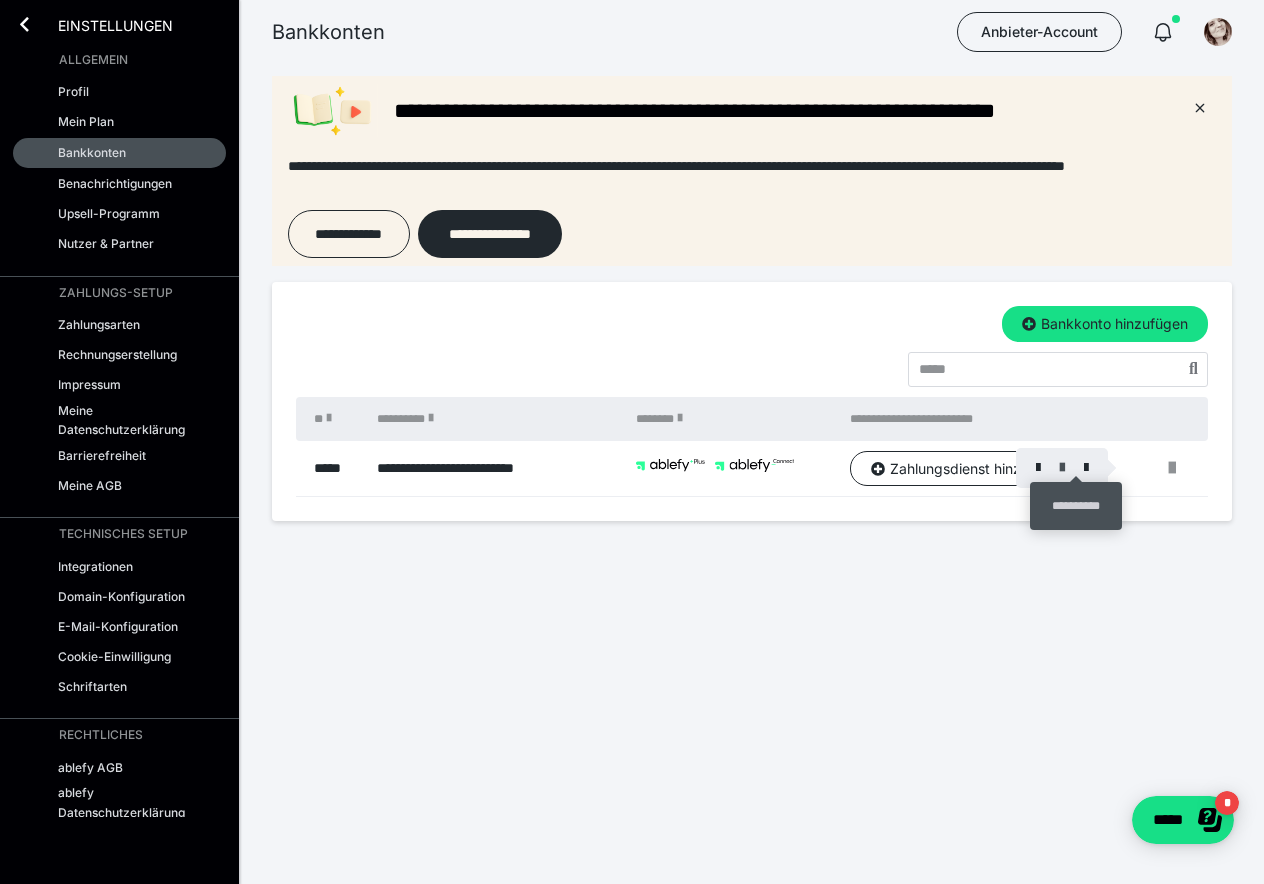 click at bounding box center [1062, 468] 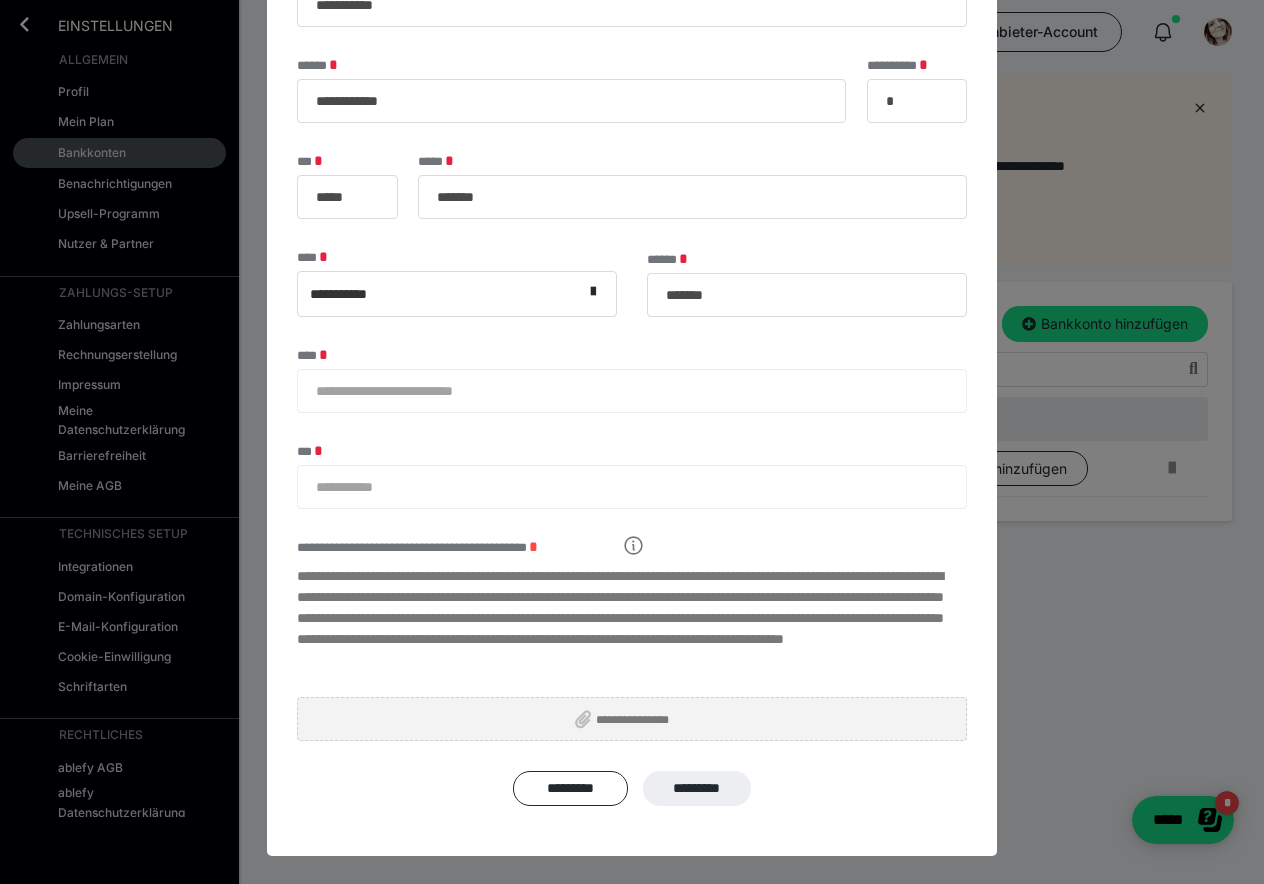 scroll, scrollTop: 159, scrollLeft: 0, axis: vertical 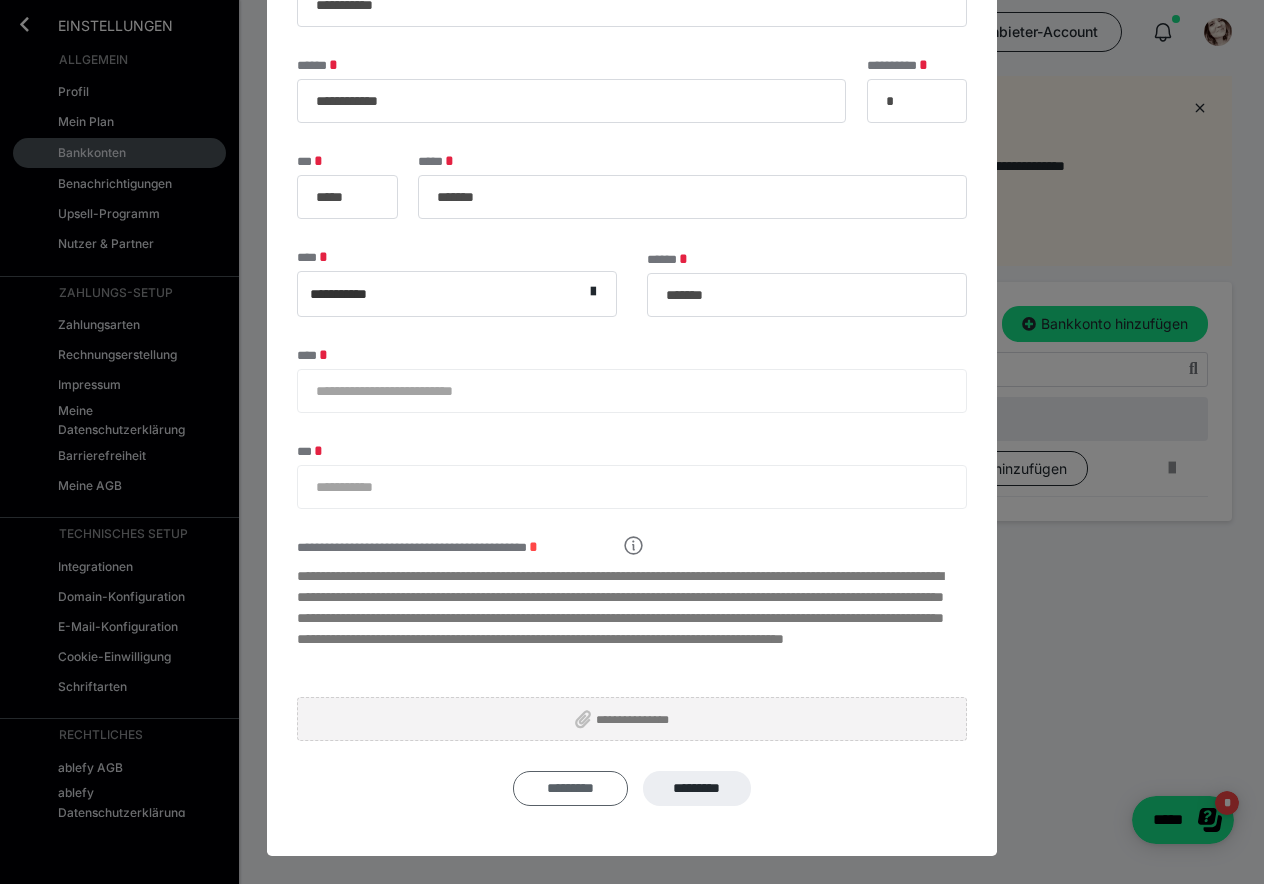 click on "*********" at bounding box center [570, 788] 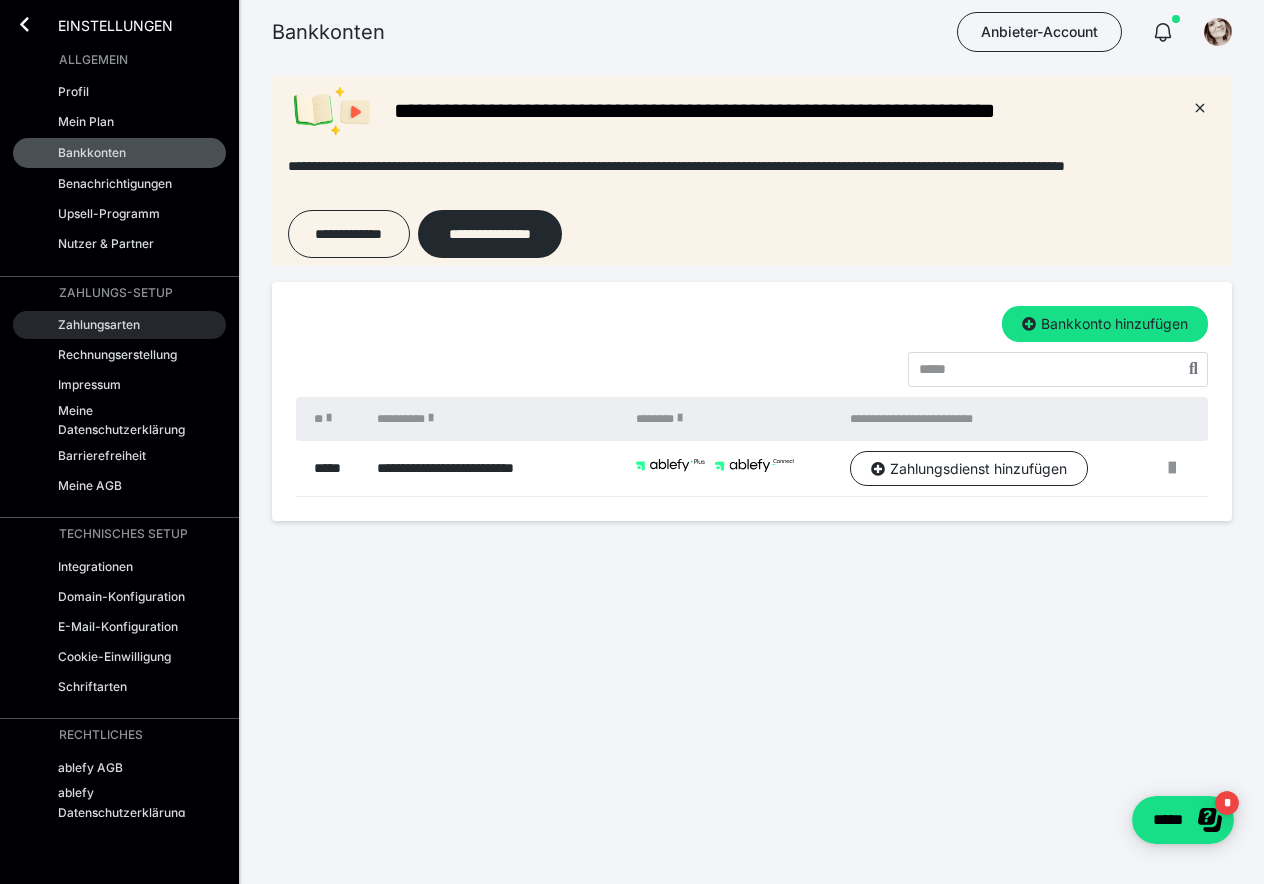 click on "Zahlungsarten" at bounding box center [99, 324] 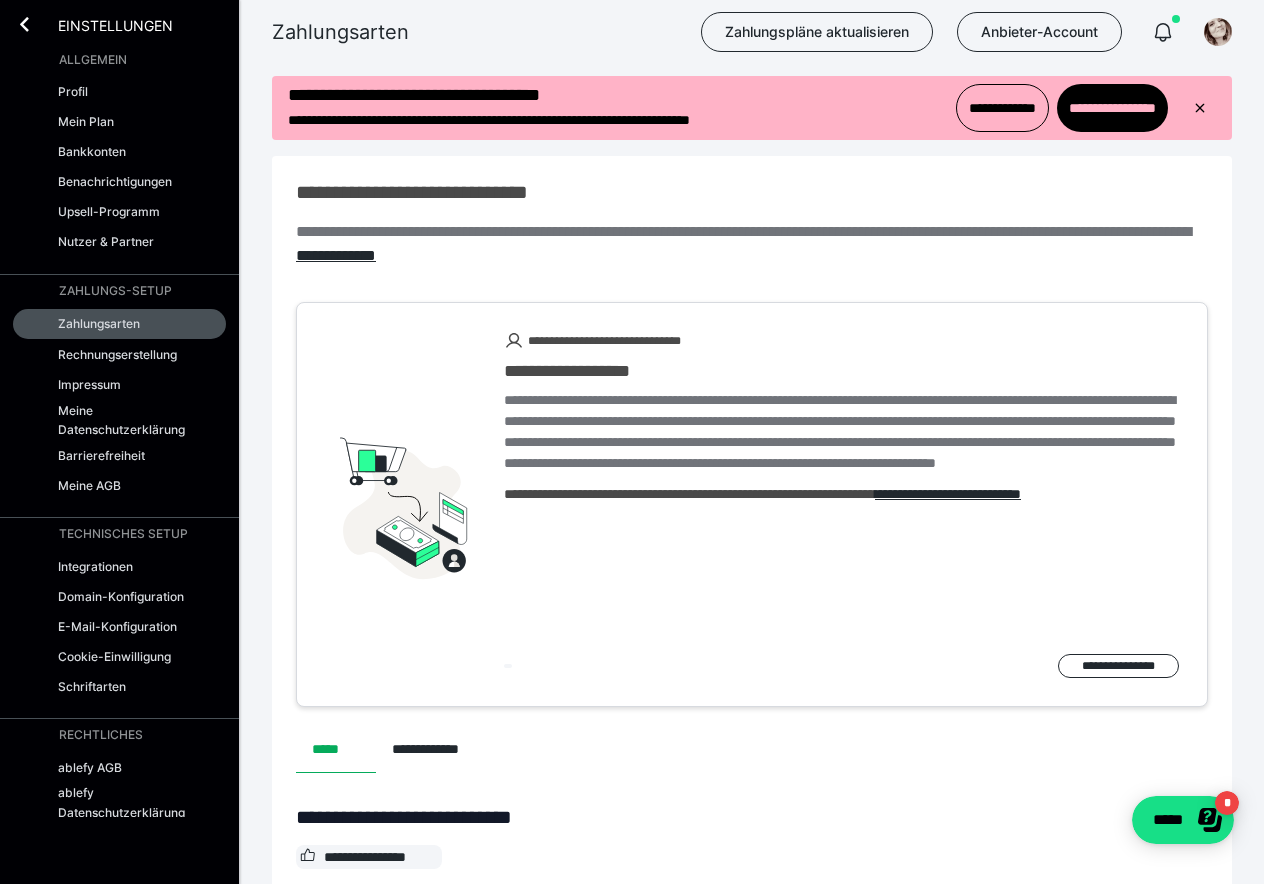 scroll, scrollTop: 0, scrollLeft: 0, axis: both 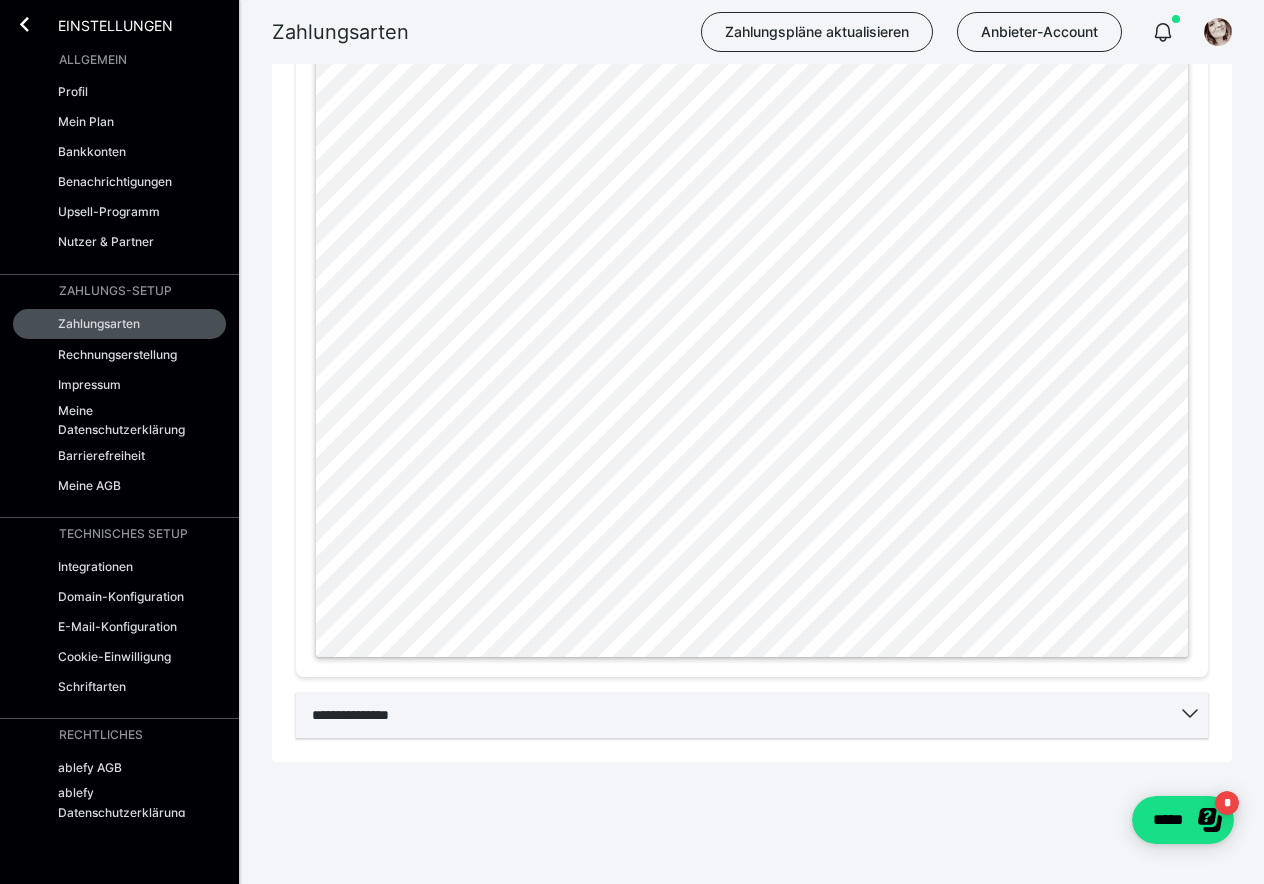 click on "**********" at bounding box center (752, 715) 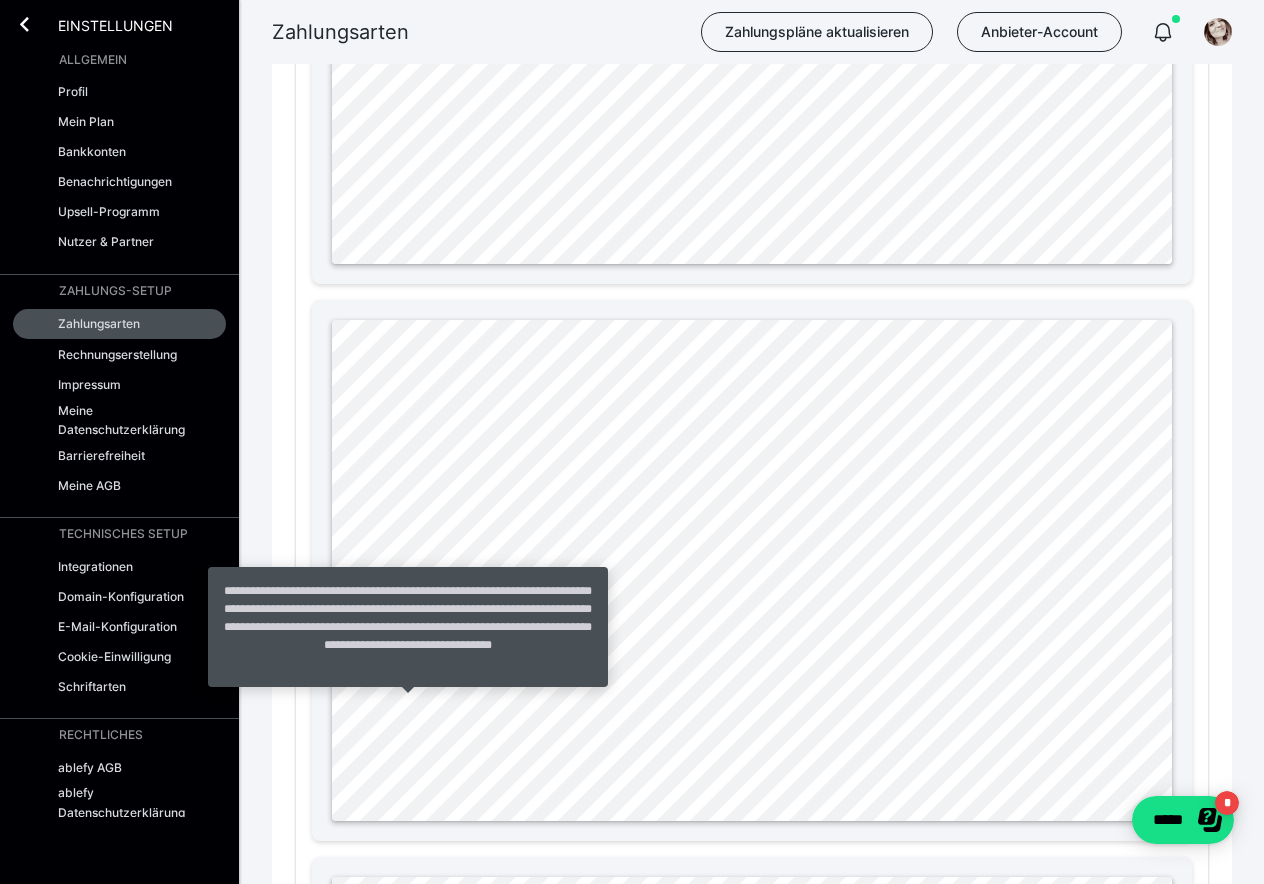 scroll, scrollTop: 1875, scrollLeft: 0, axis: vertical 